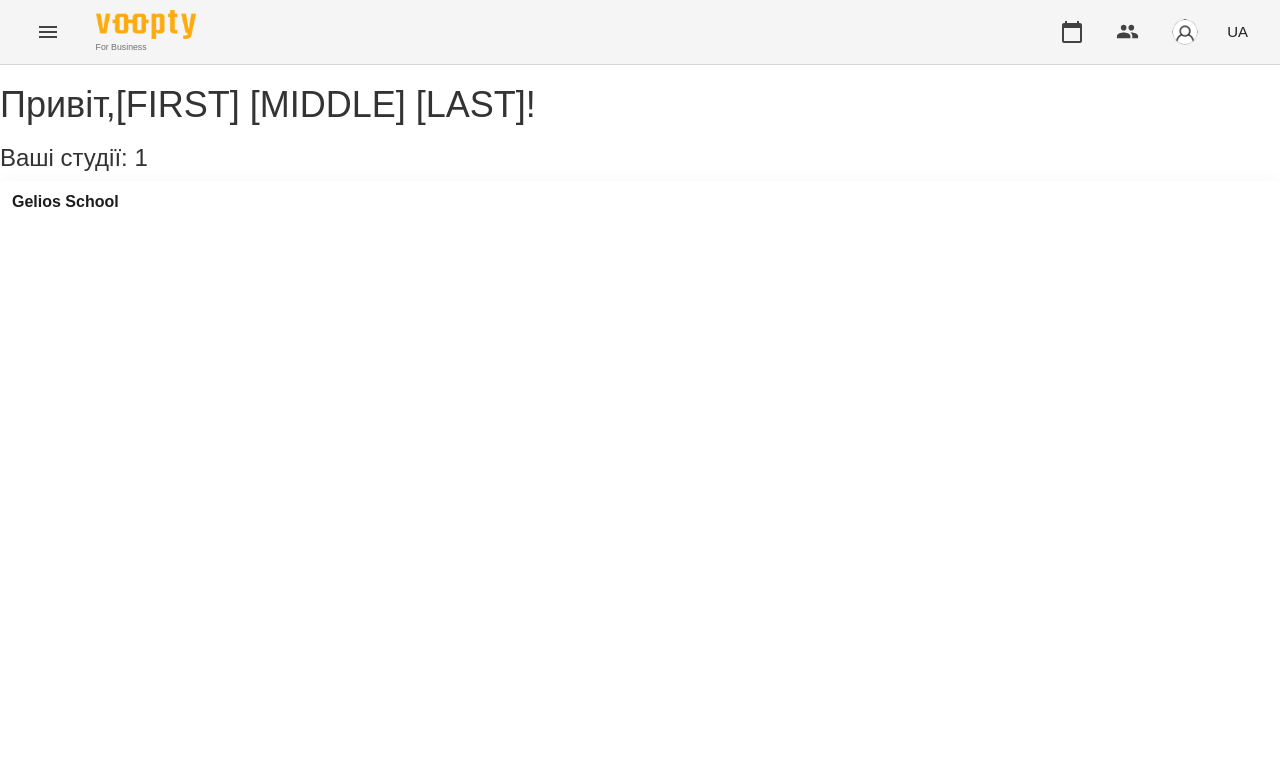 scroll, scrollTop: 0, scrollLeft: 0, axis: both 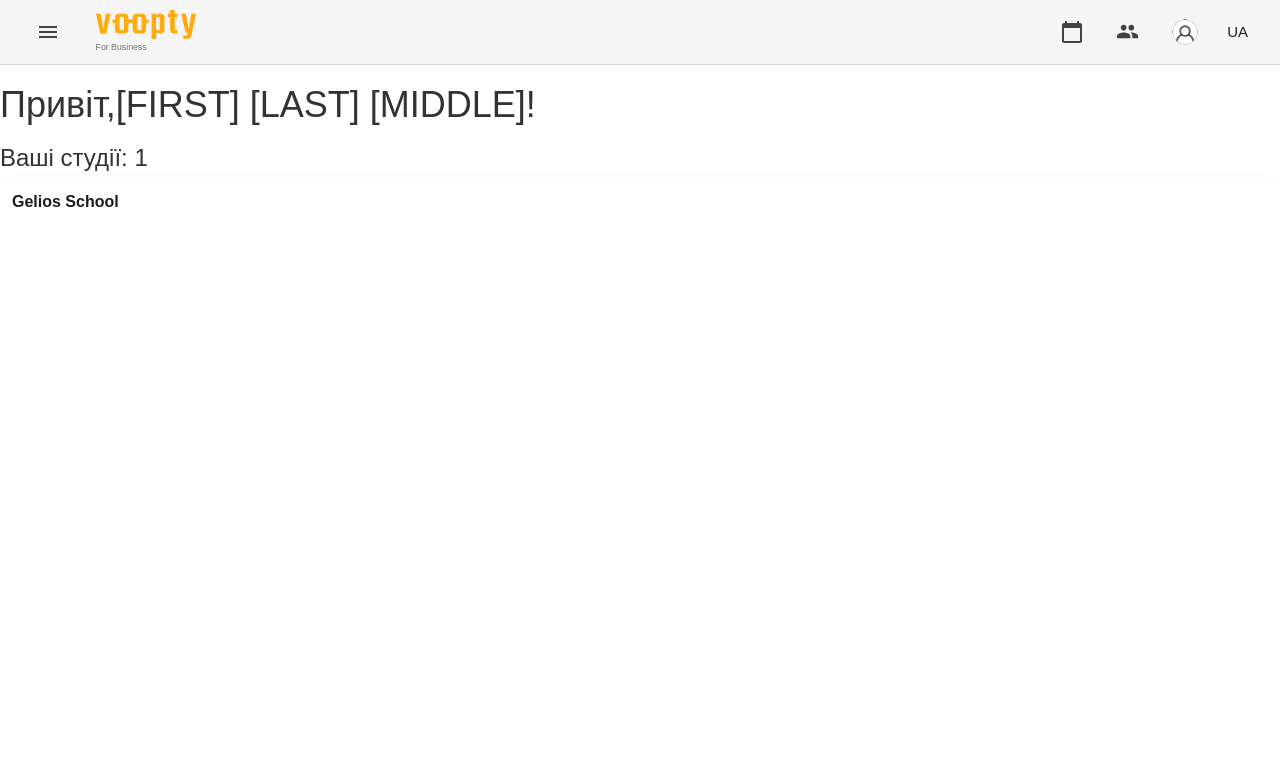 click 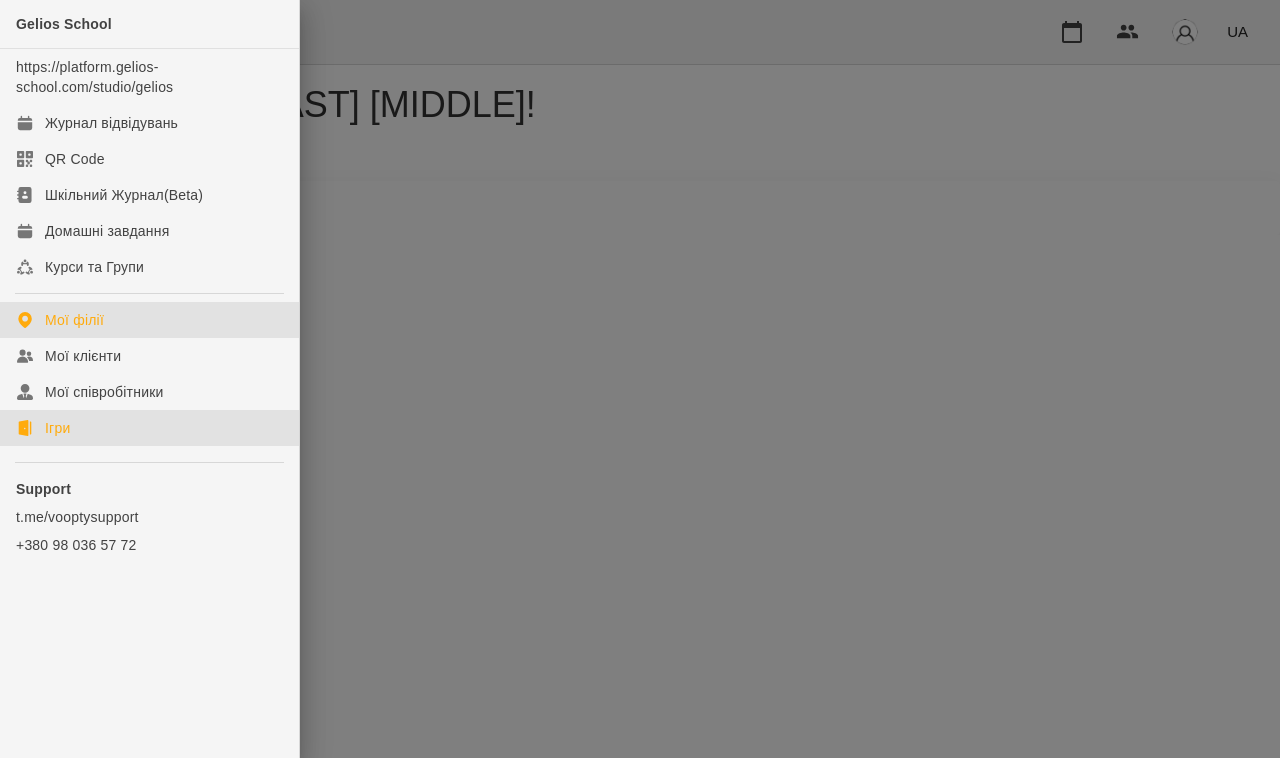 click on "Ігри" 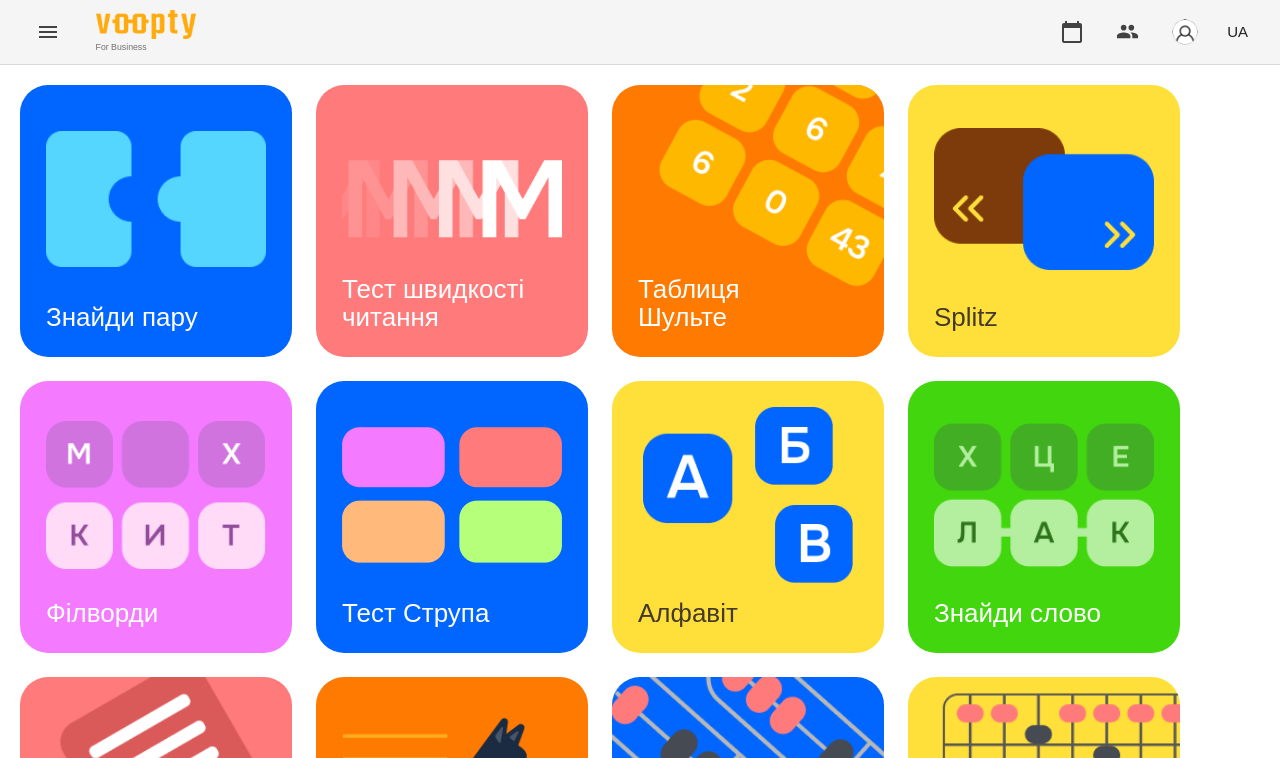 click on "For Business UA" at bounding box center (640, 32) 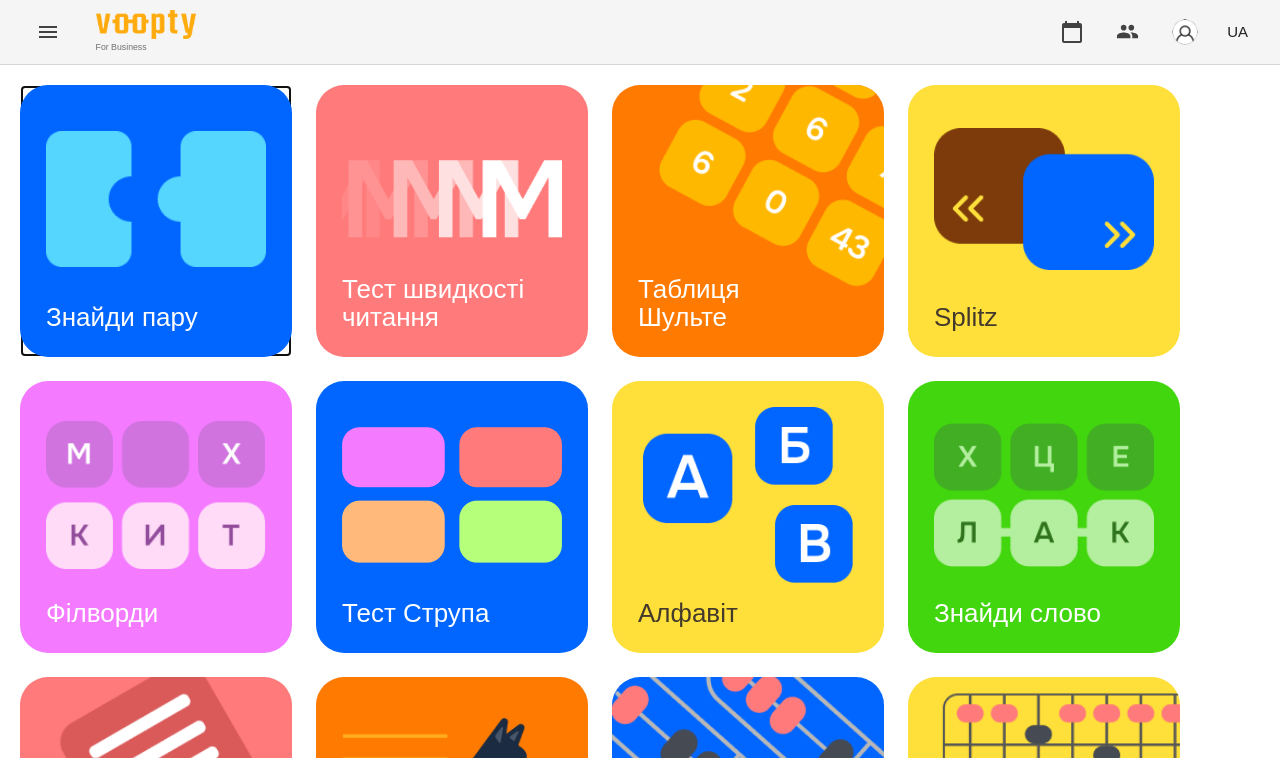 click at bounding box center [156, 199] 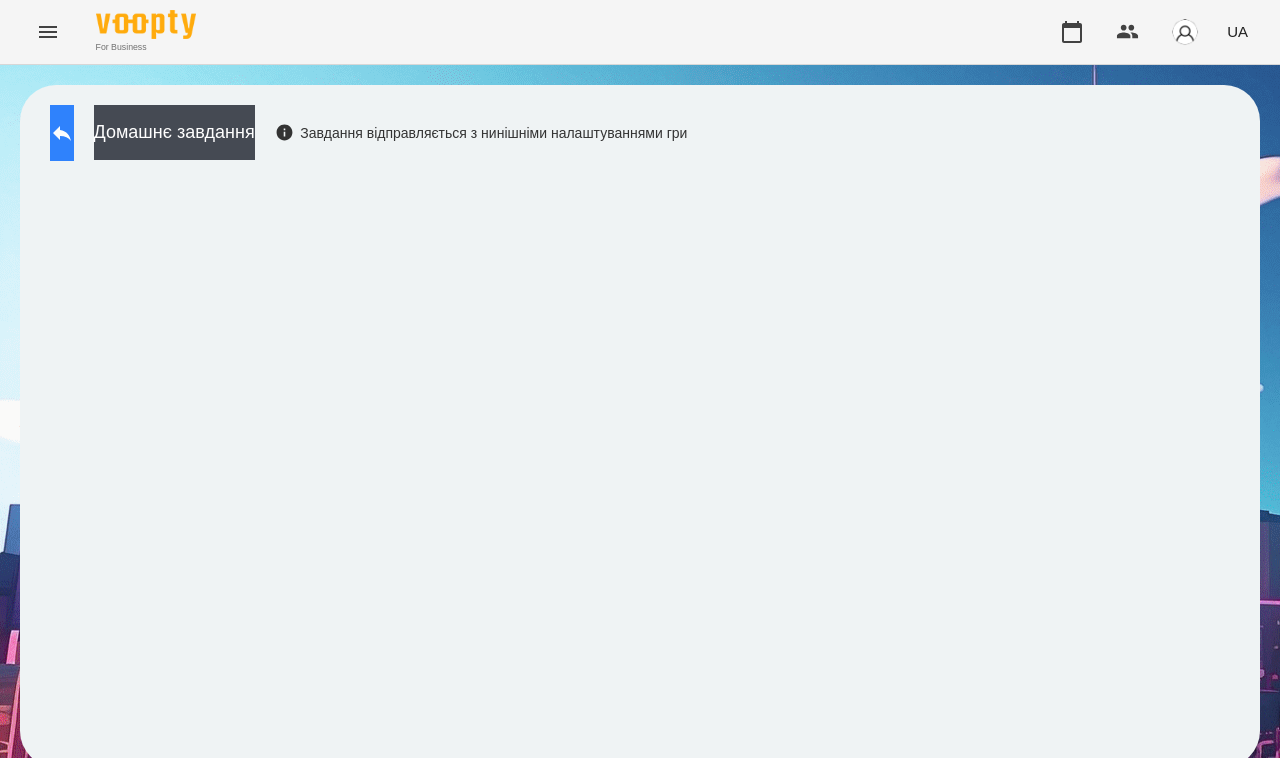 click at bounding box center (62, 133) 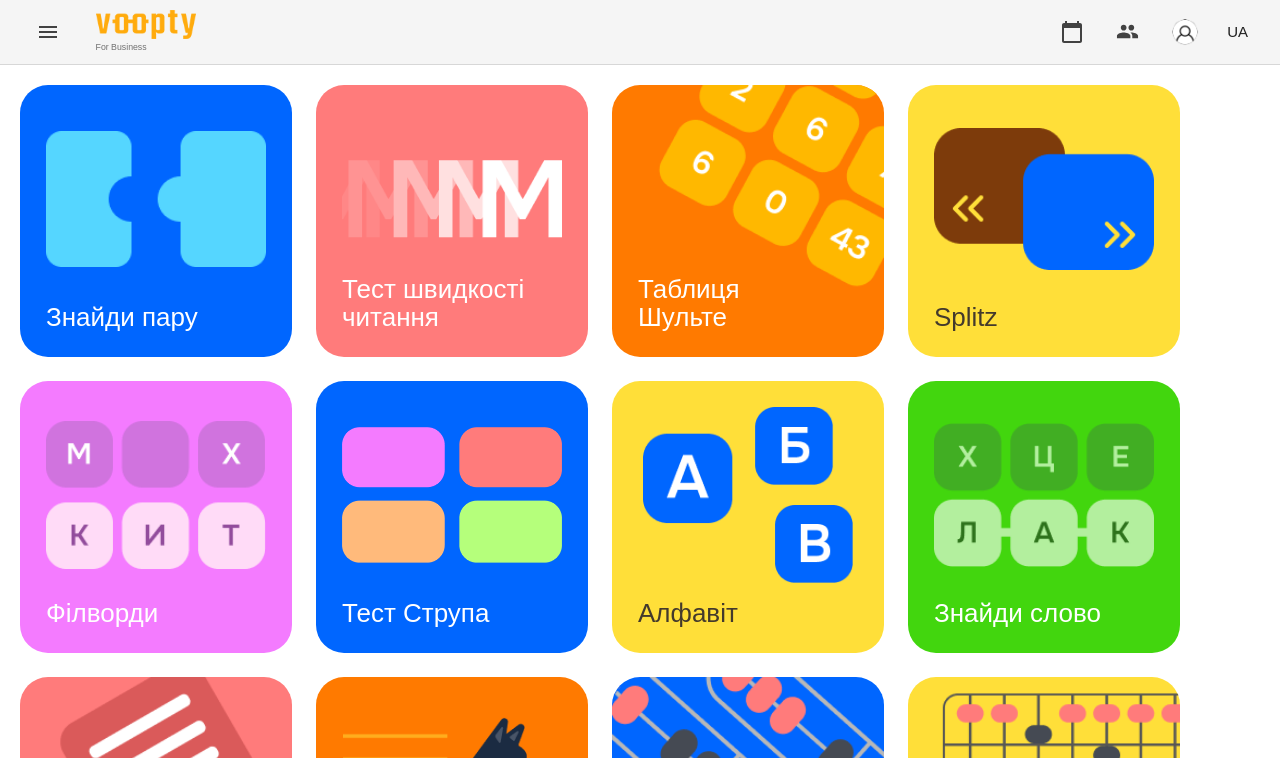scroll, scrollTop: 750, scrollLeft: 0, axis: vertical 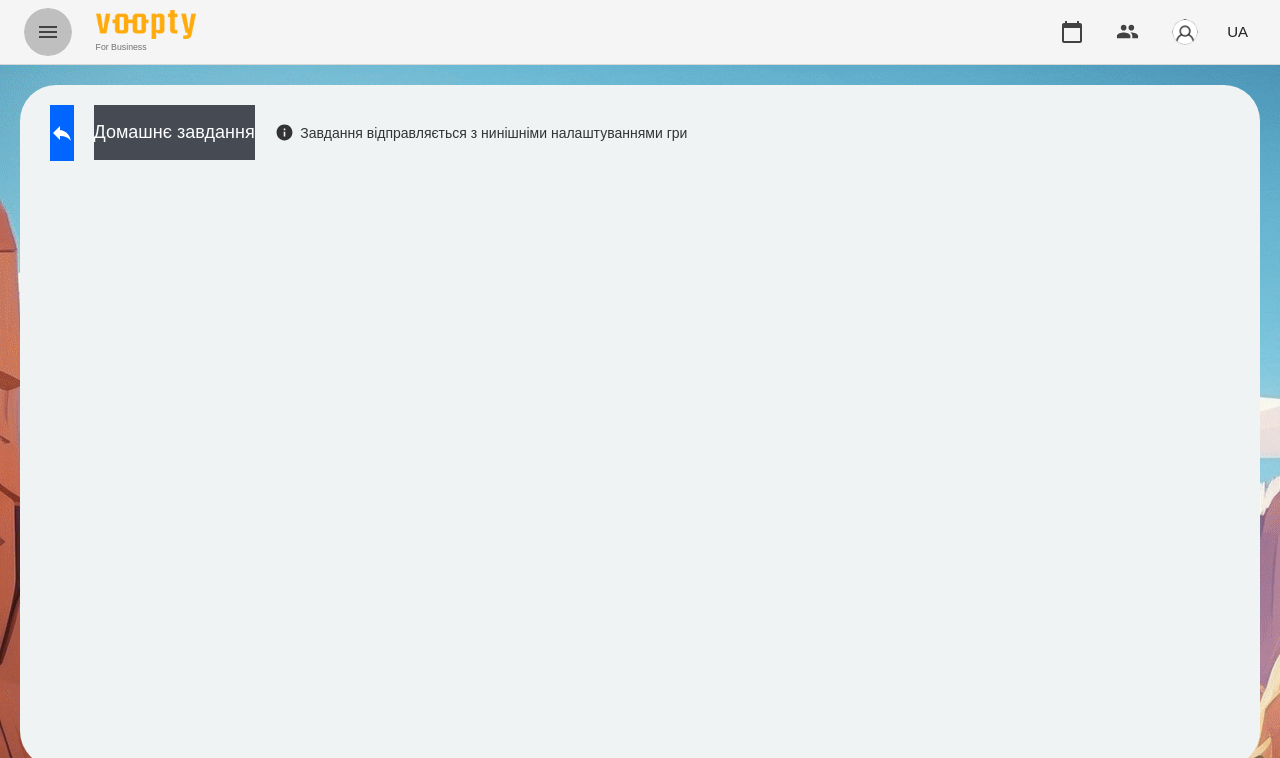 click 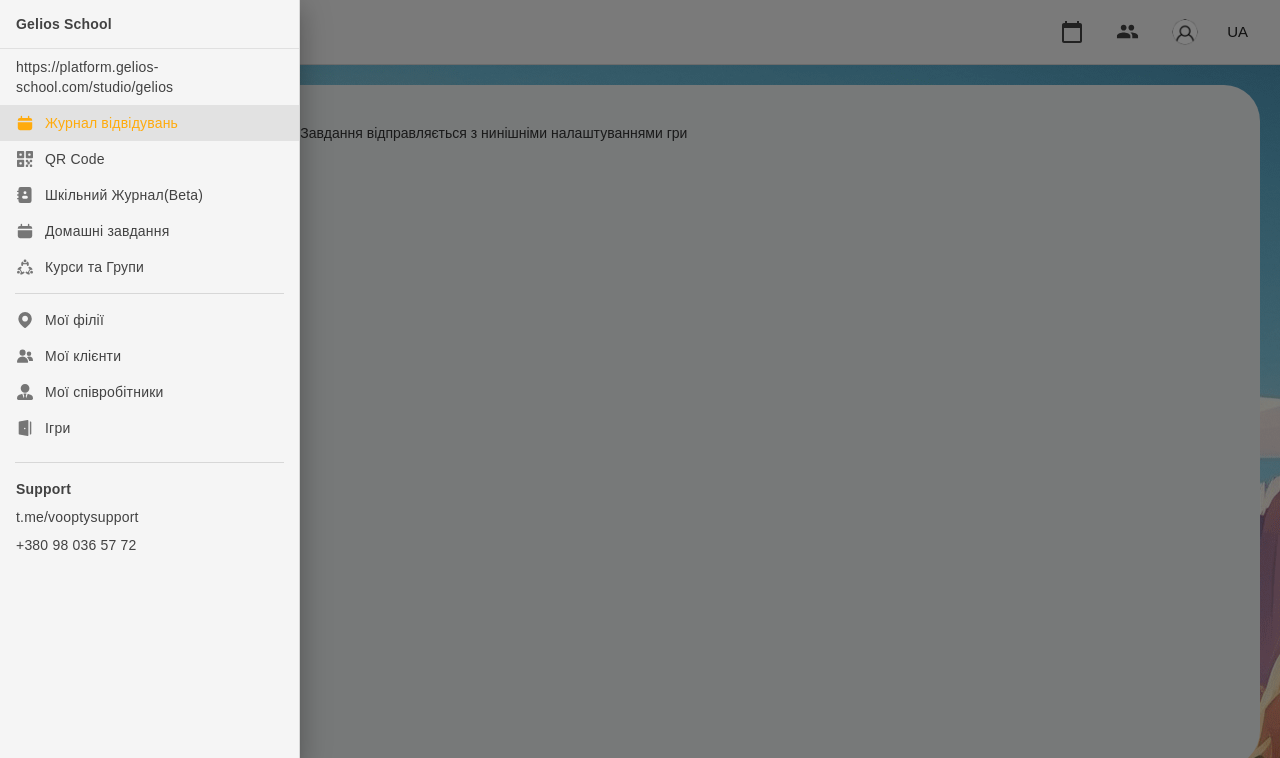 click on "Журнал відвідувань" at bounding box center (111, 123) 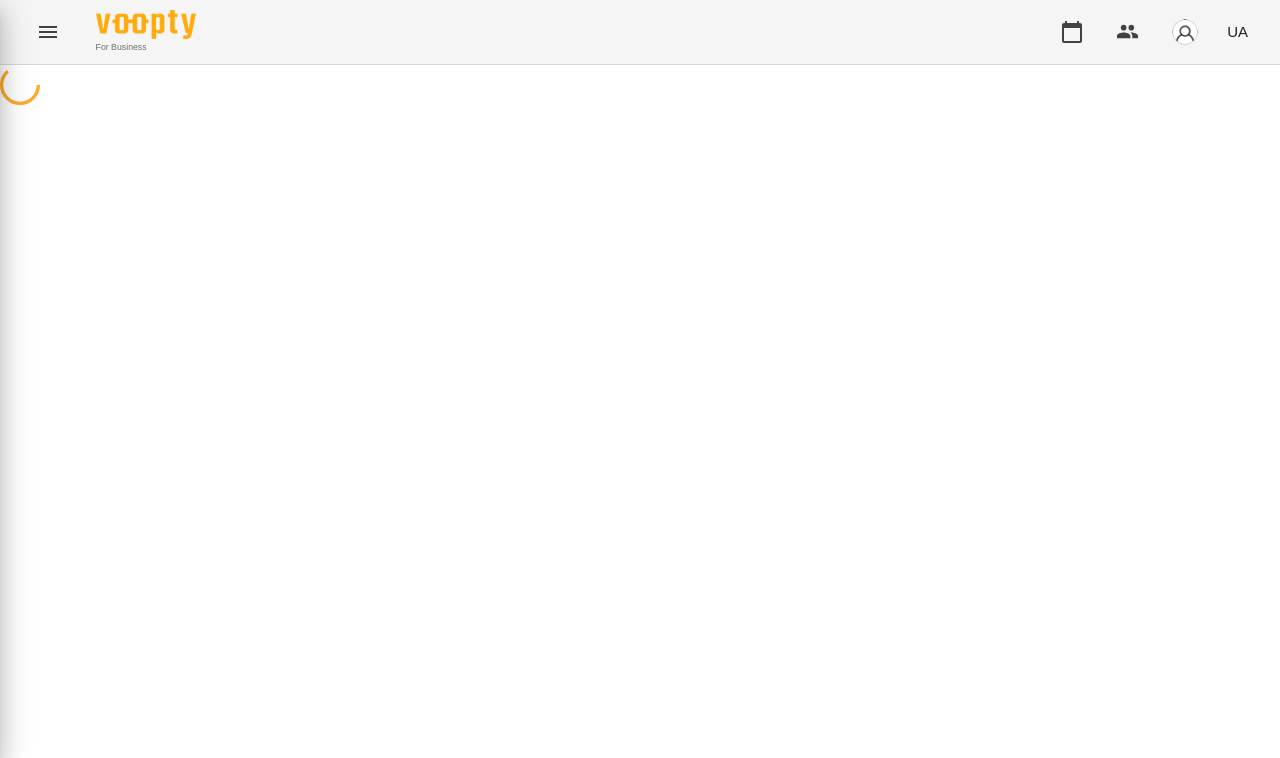 scroll, scrollTop: 0, scrollLeft: 0, axis: both 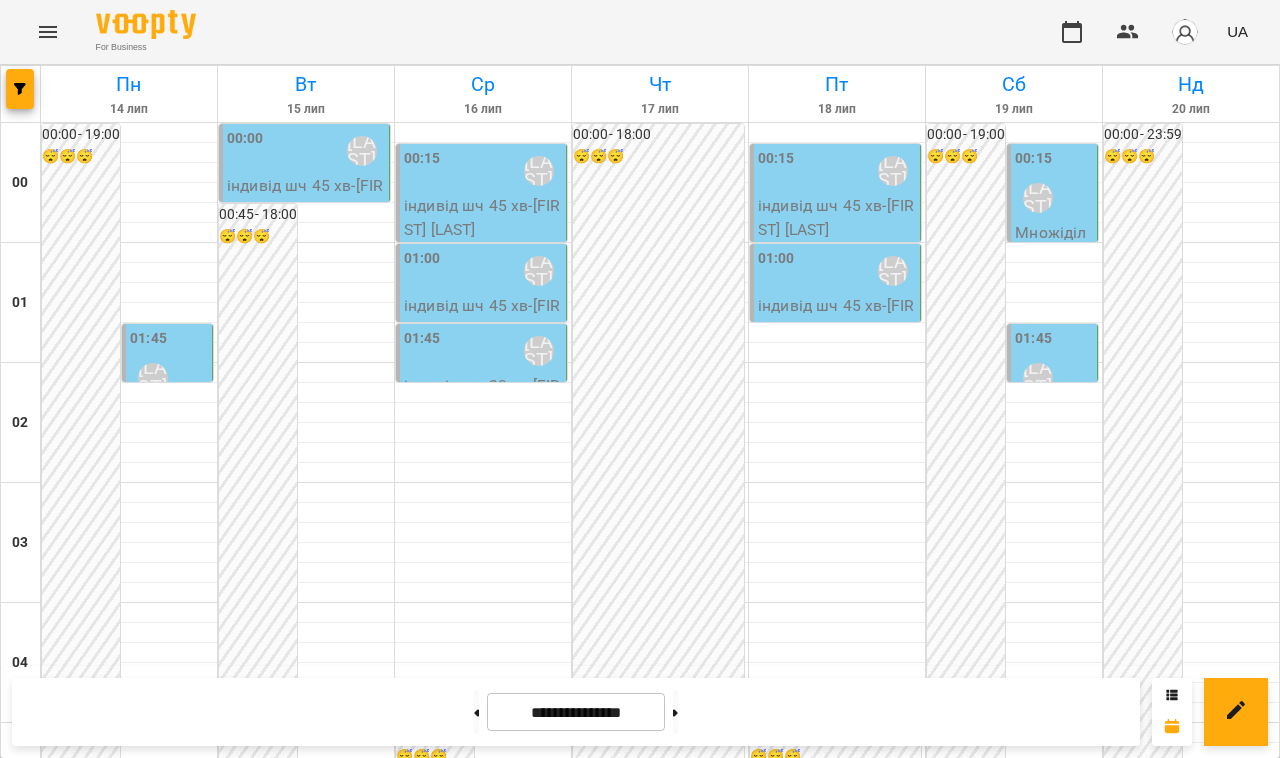 click on "20:00 [FIRST] [LAST] [MIDDLE]" at bounding box center [129, 2551] 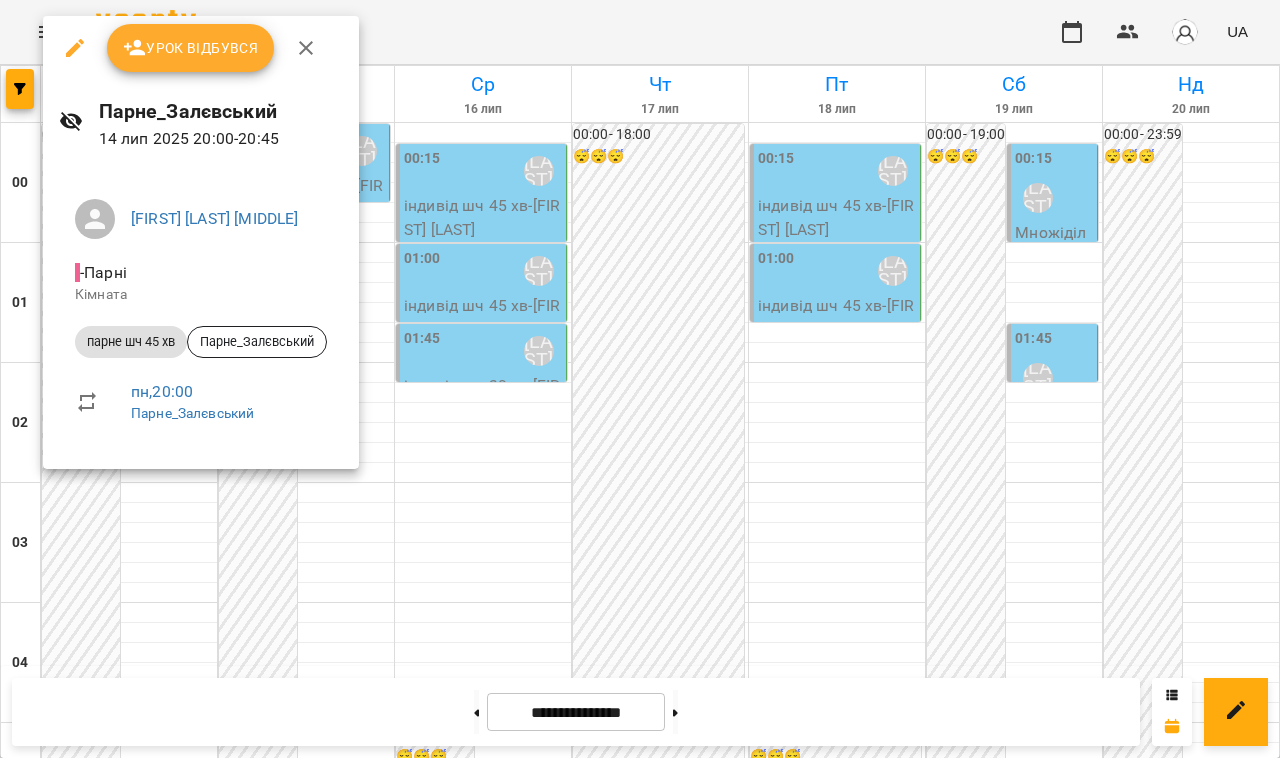 click at bounding box center (640, 379) 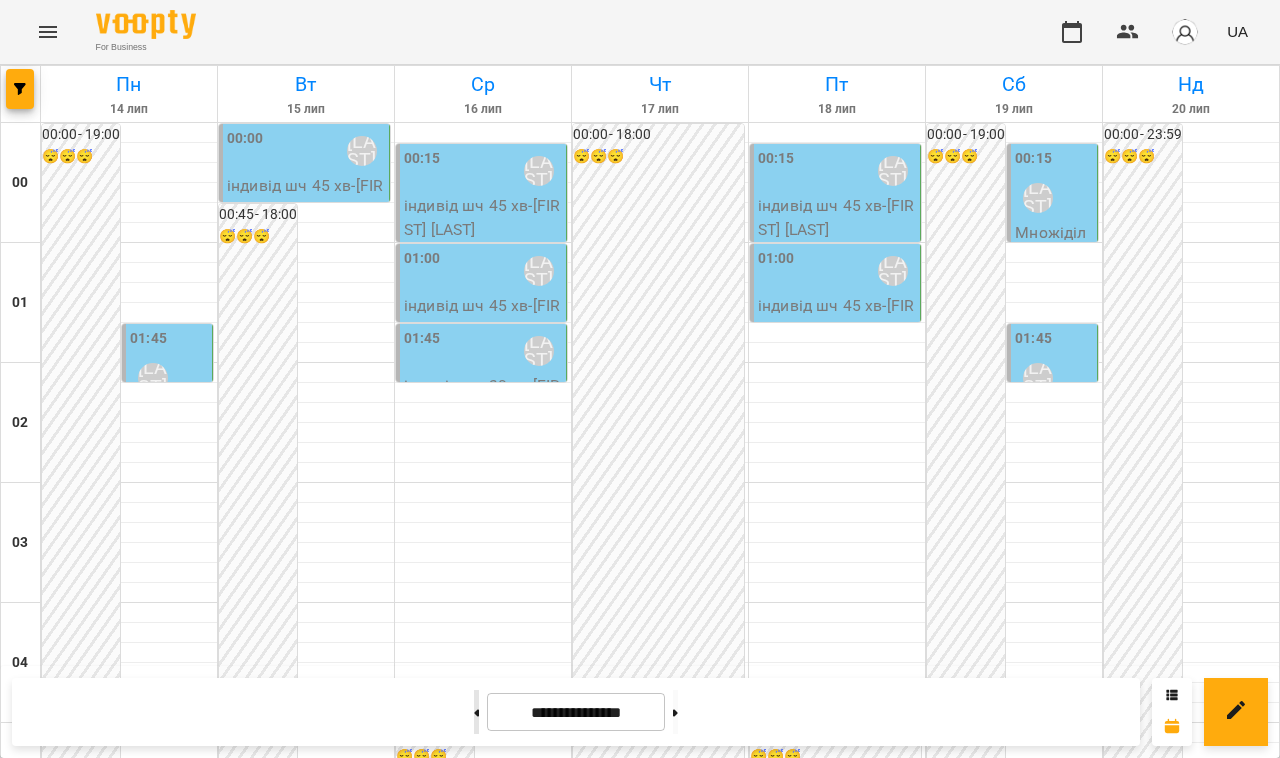 click at bounding box center (476, 712) 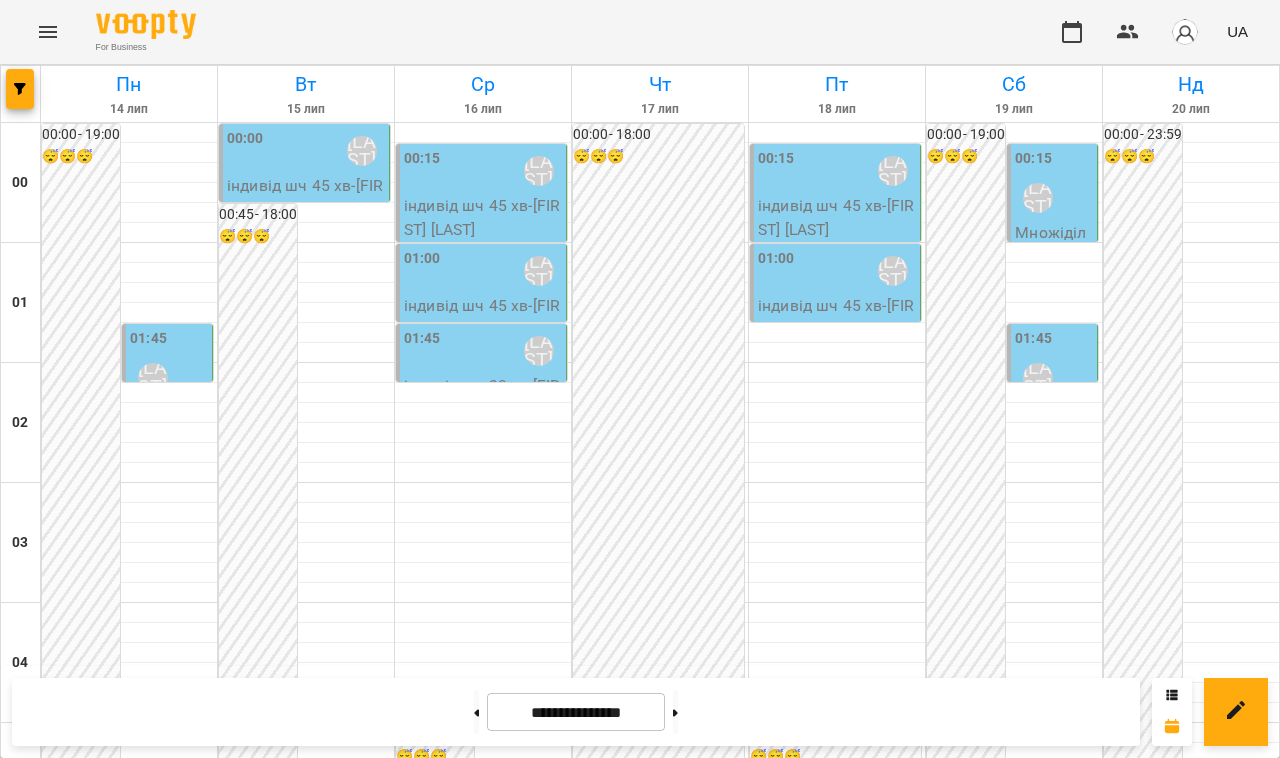 type on "**********" 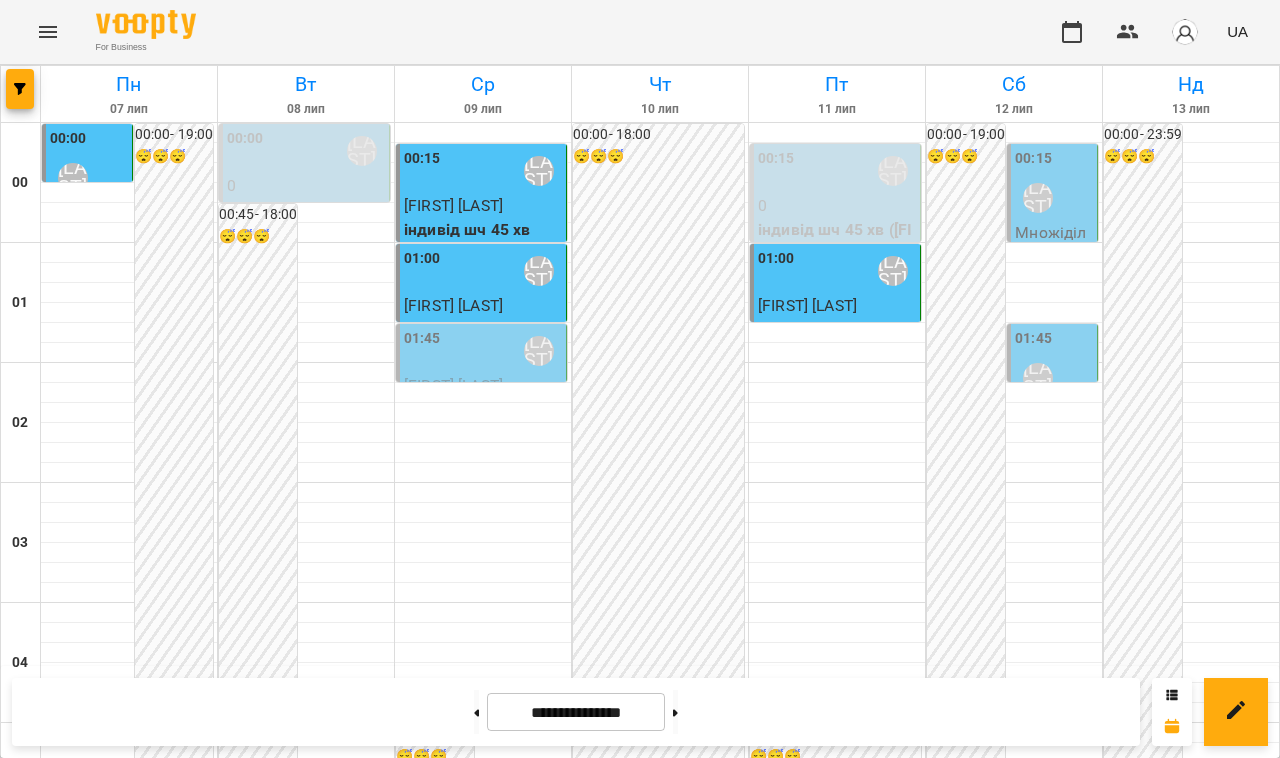 scroll, scrollTop: 0, scrollLeft: 0, axis: both 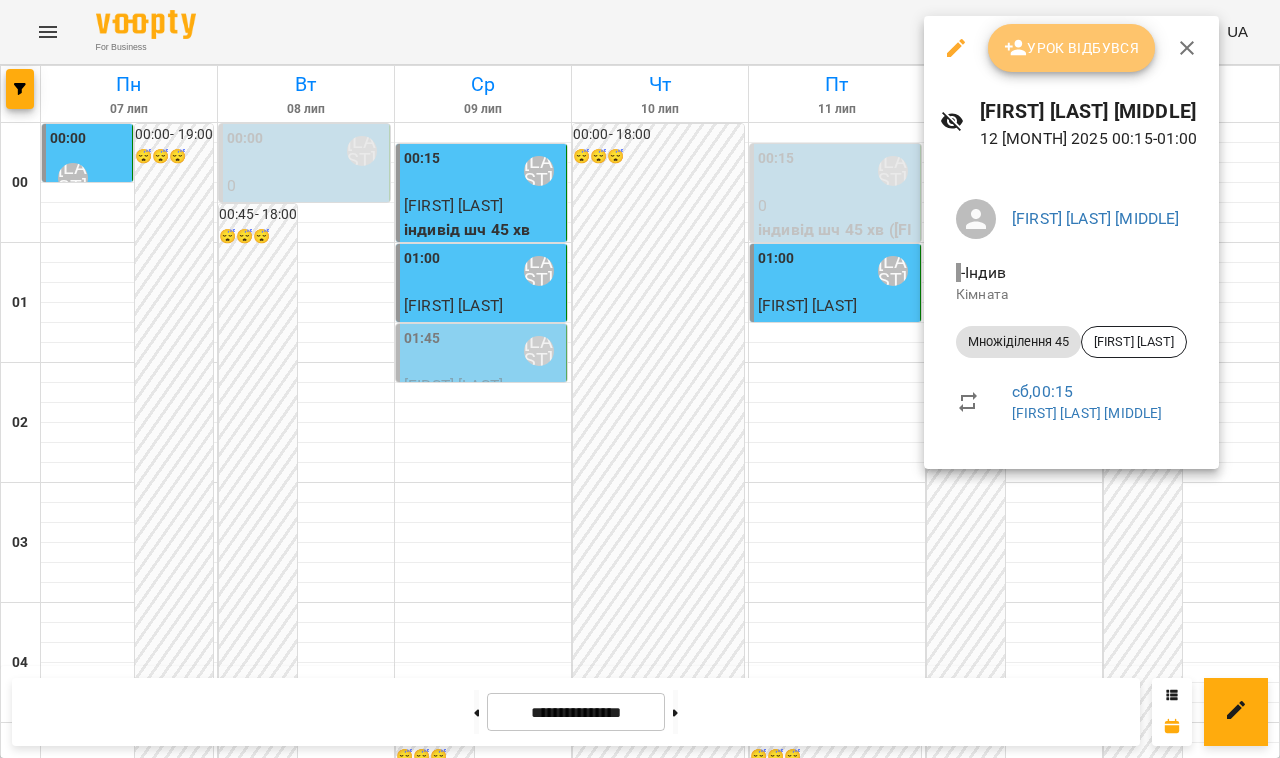 click on "Урок відбувся" at bounding box center (1072, 48) 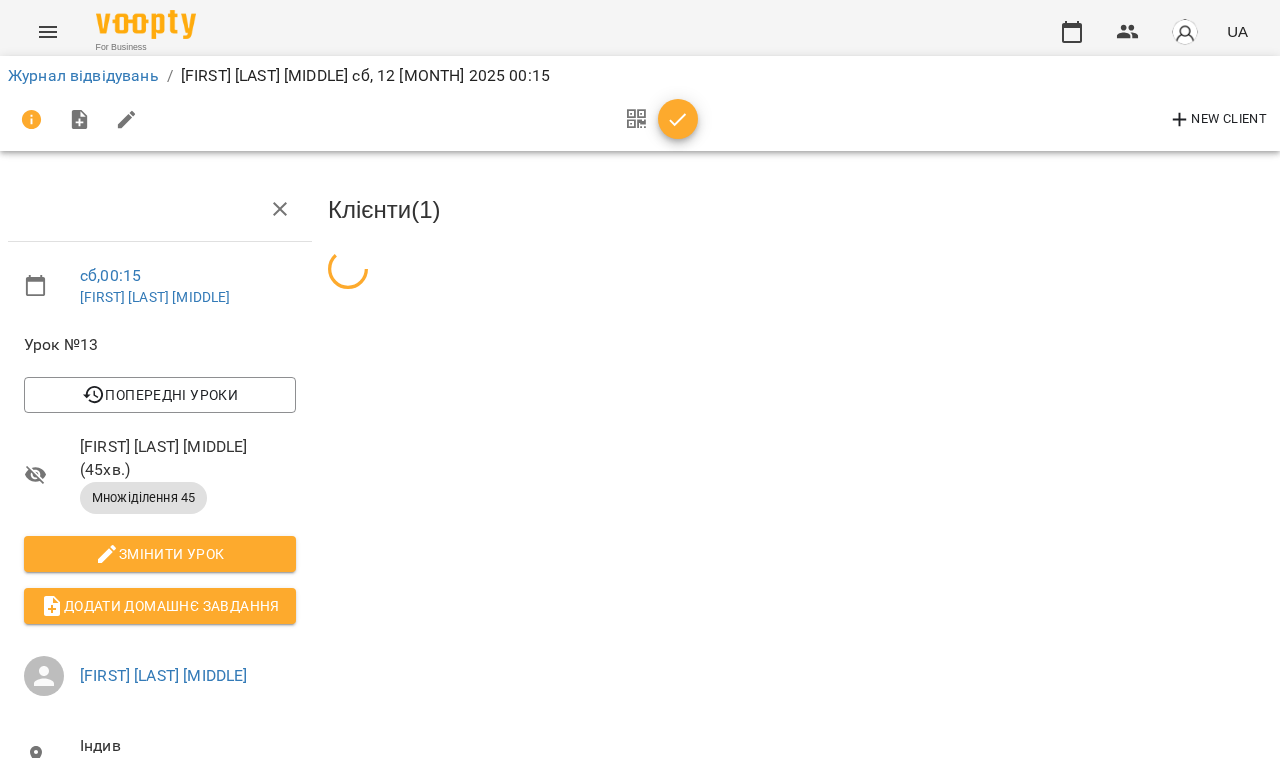 click 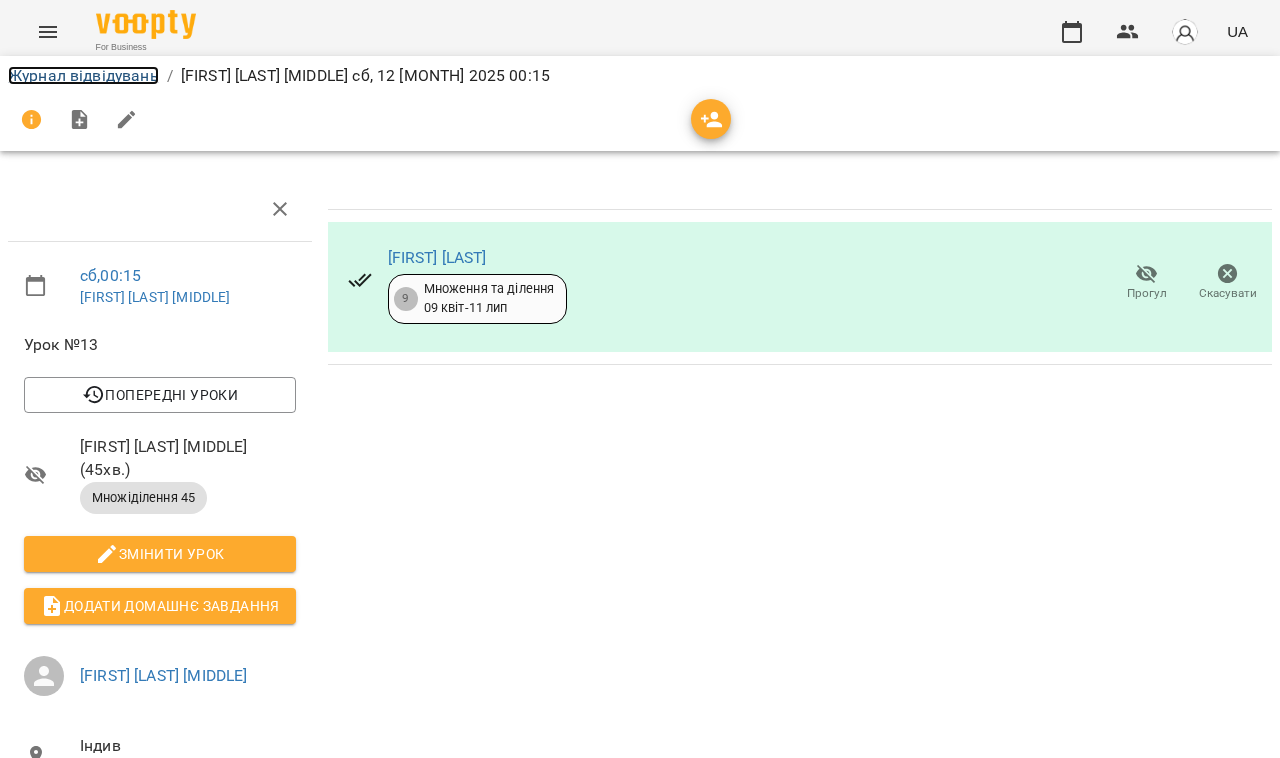 click on "Журнал відвідувань" at bounding box center [83, 75] 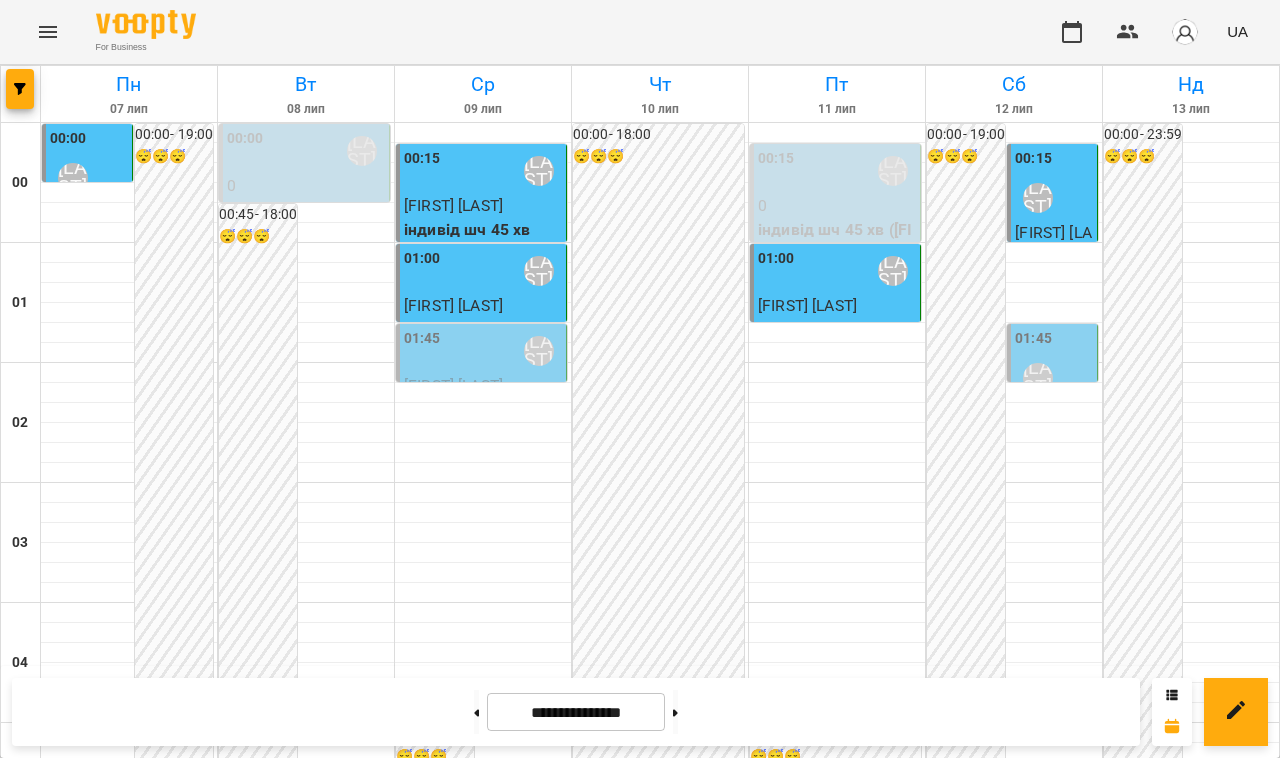 scroll, scrollTop: 0, scrollLeft: 0, axis: both 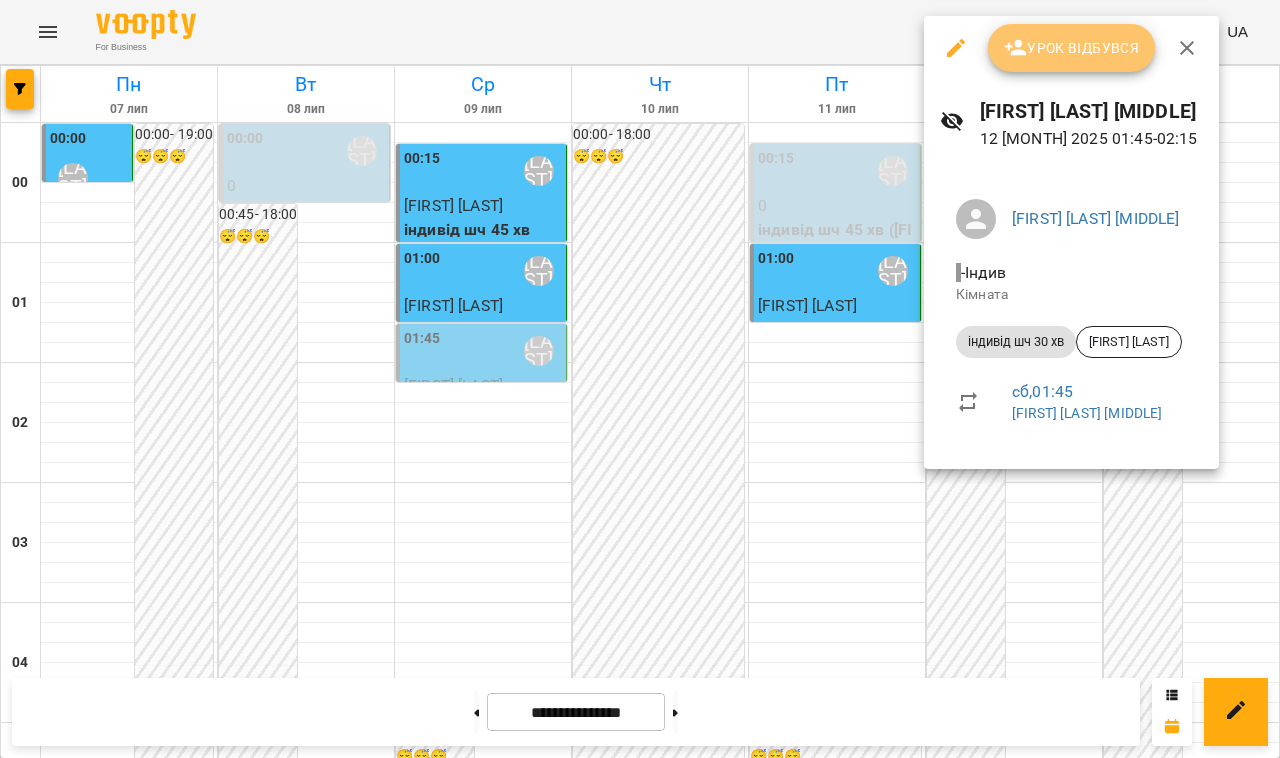 click on "Урок відбувся" at bounding box center (1072, 48) 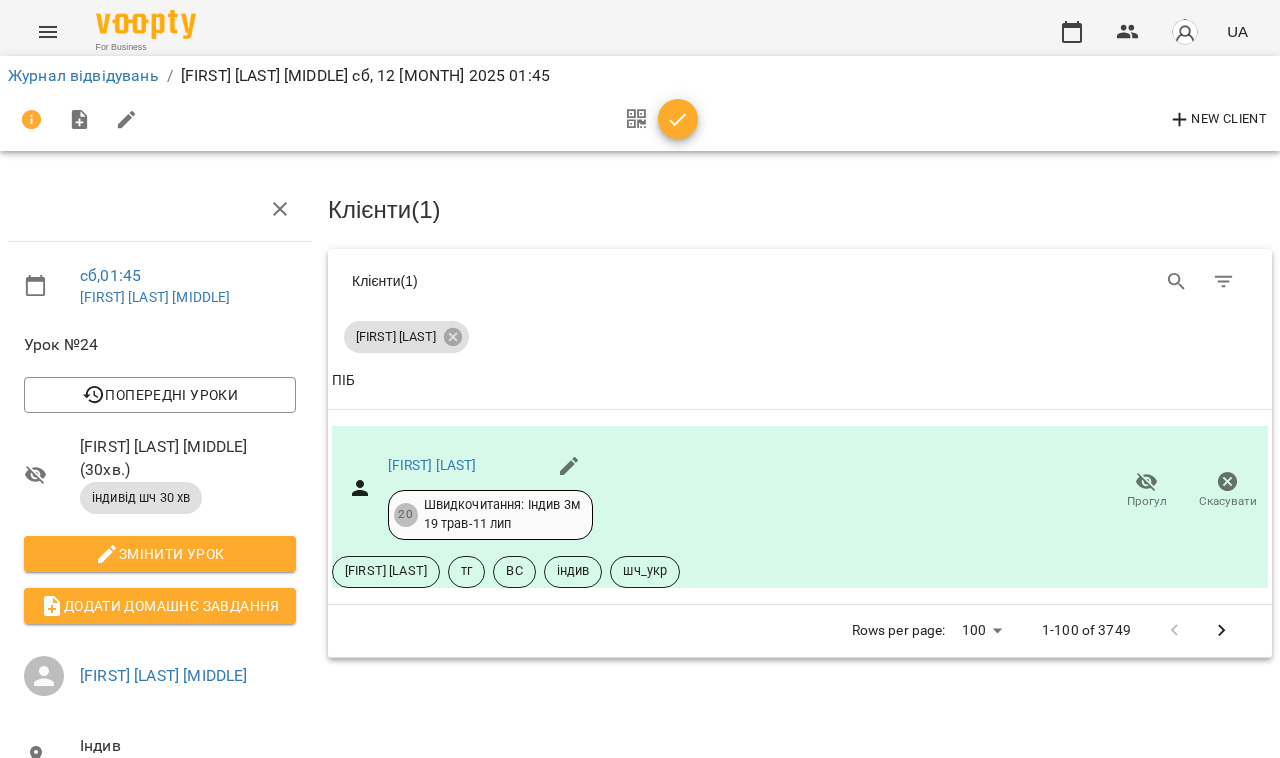 click 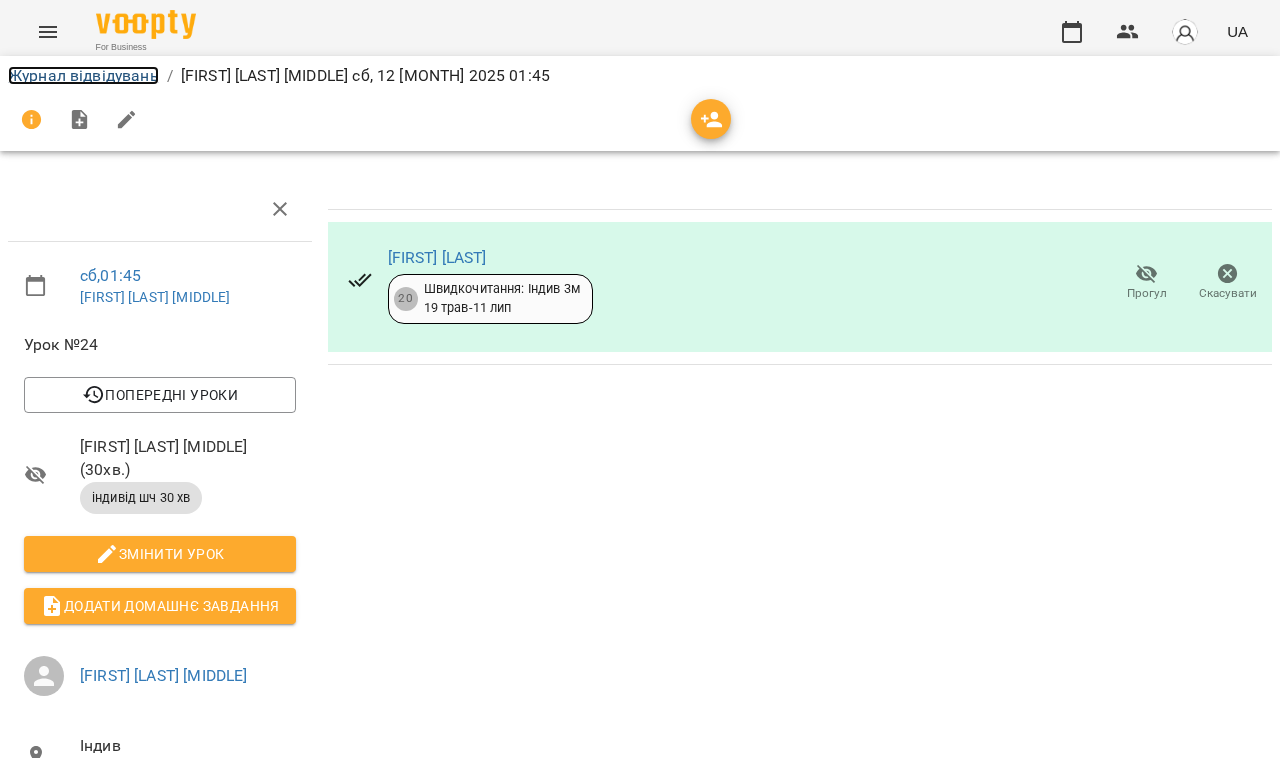 click on "Журнал відвідувань" at bounding box center [83, 75] 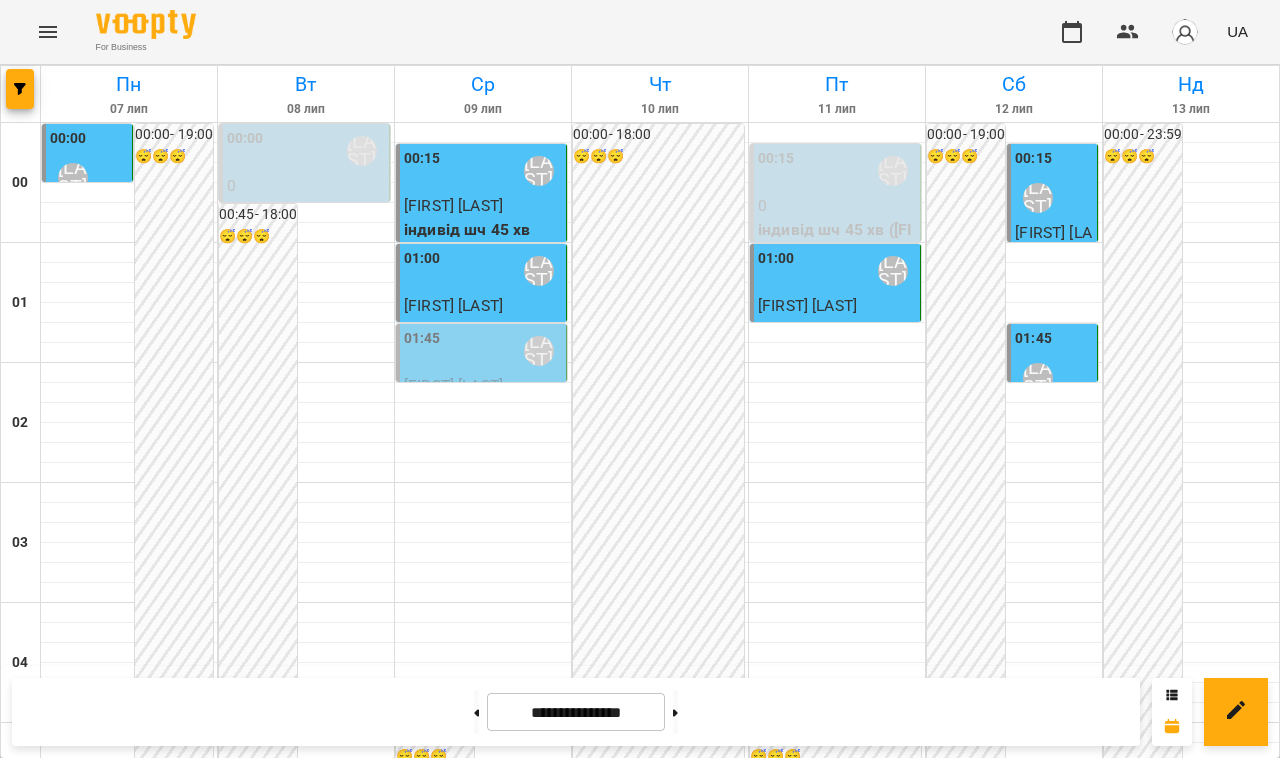 click on "01:45 [FIRST] [LAST] [MIDDLE]" at bounding box center [483, 351] 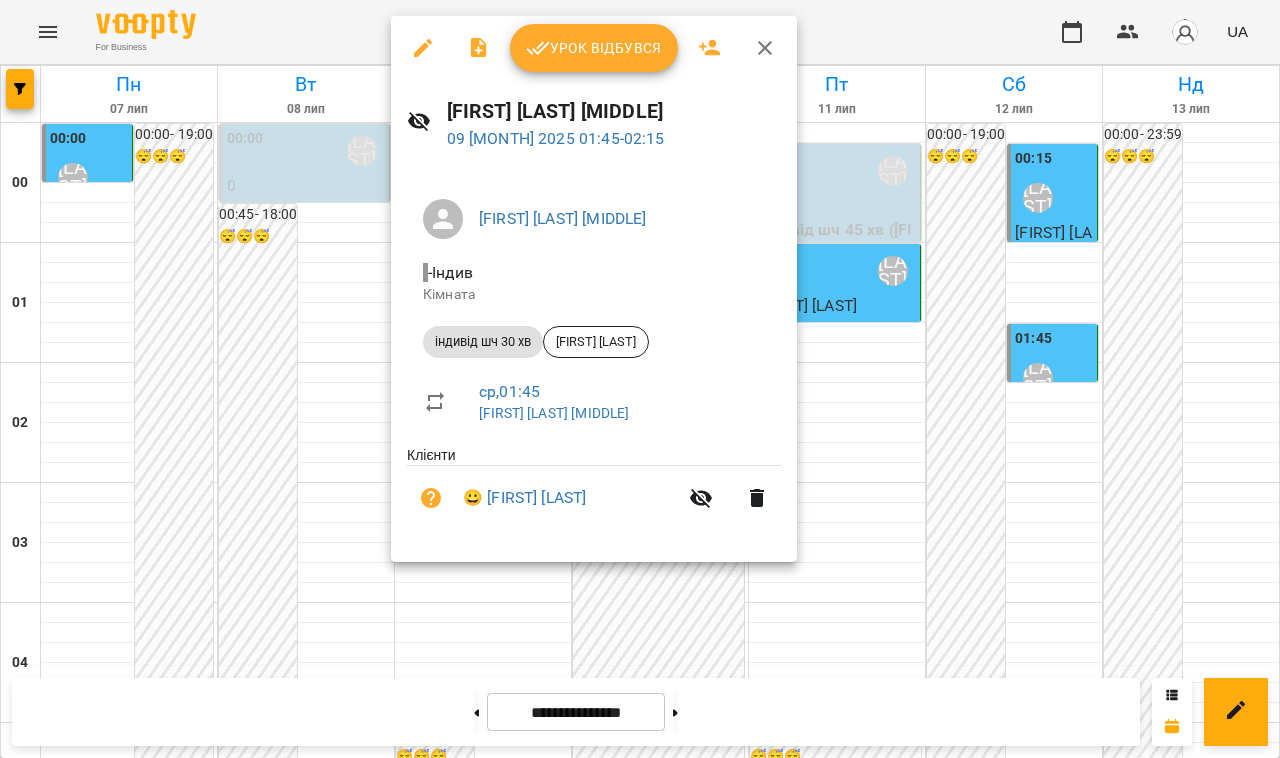 click 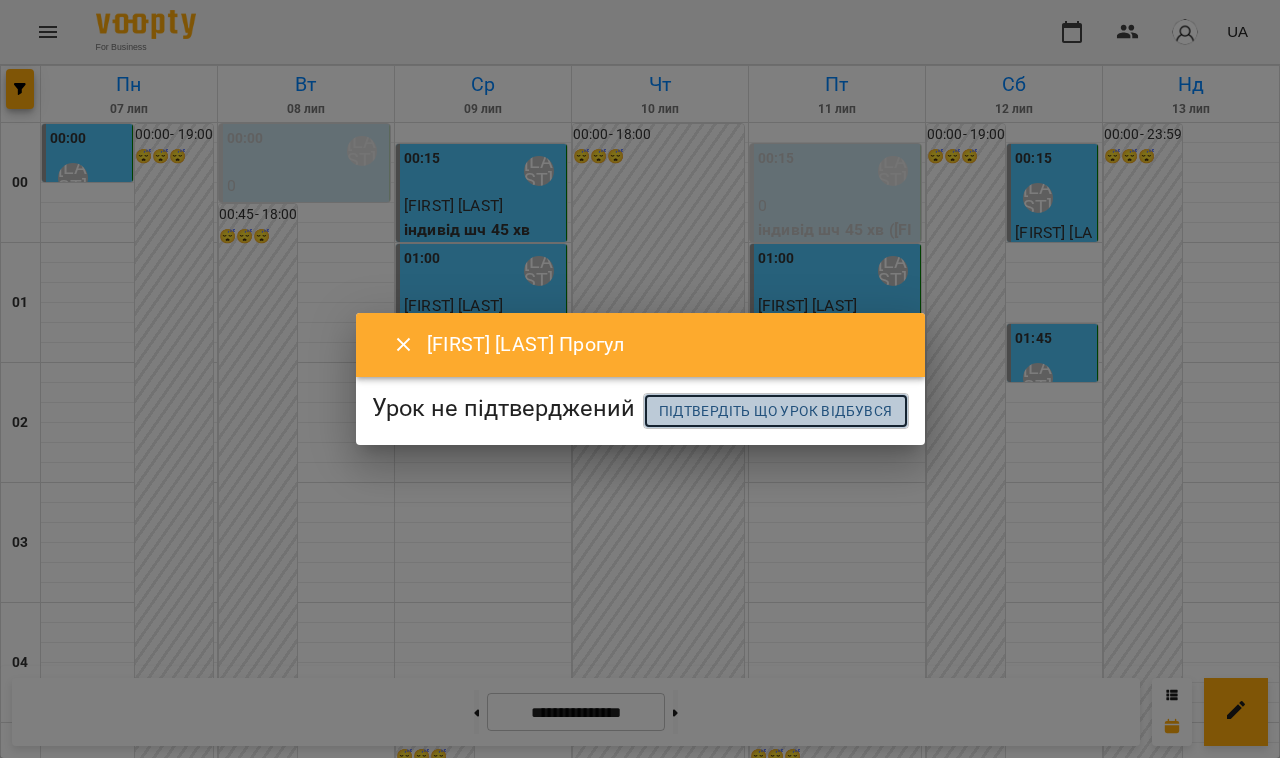 click on "Підтвердіть що урок відбувся" at bounding box center [776, 411] 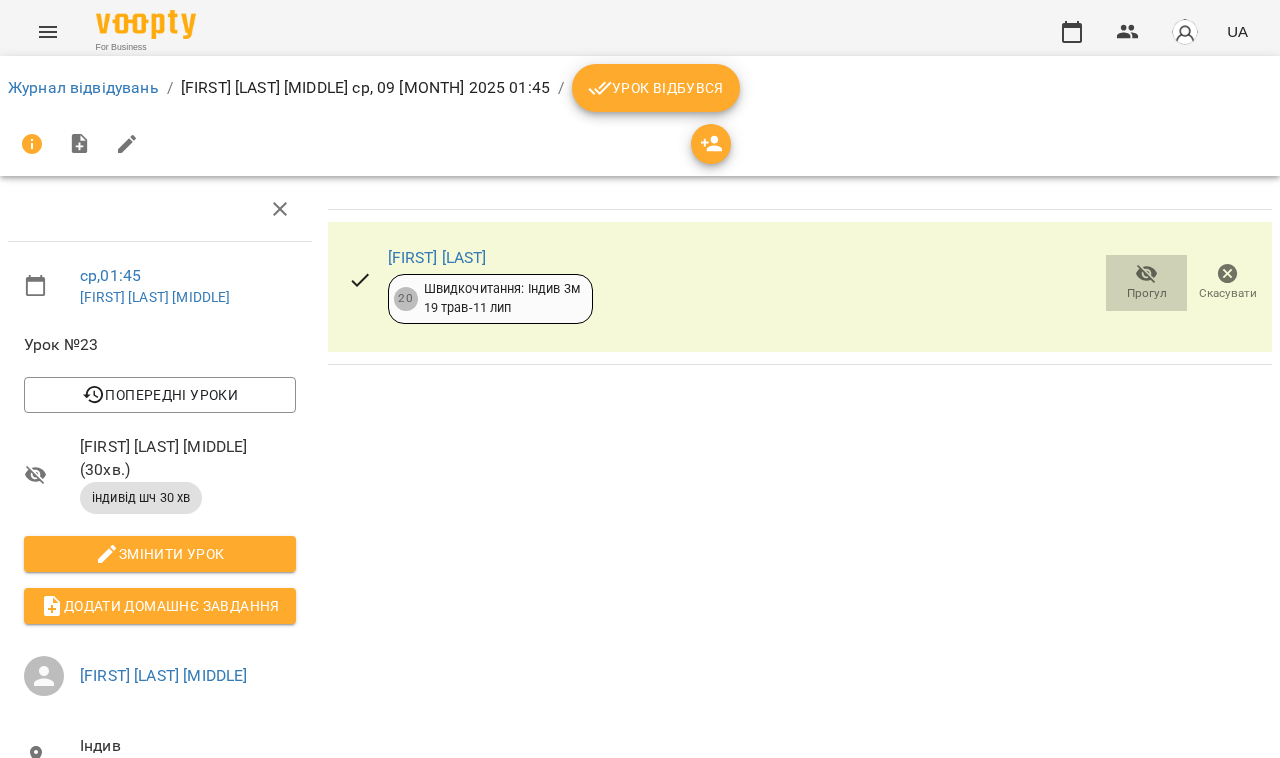 click on "Прогул" at bounding box center [1147, 293] 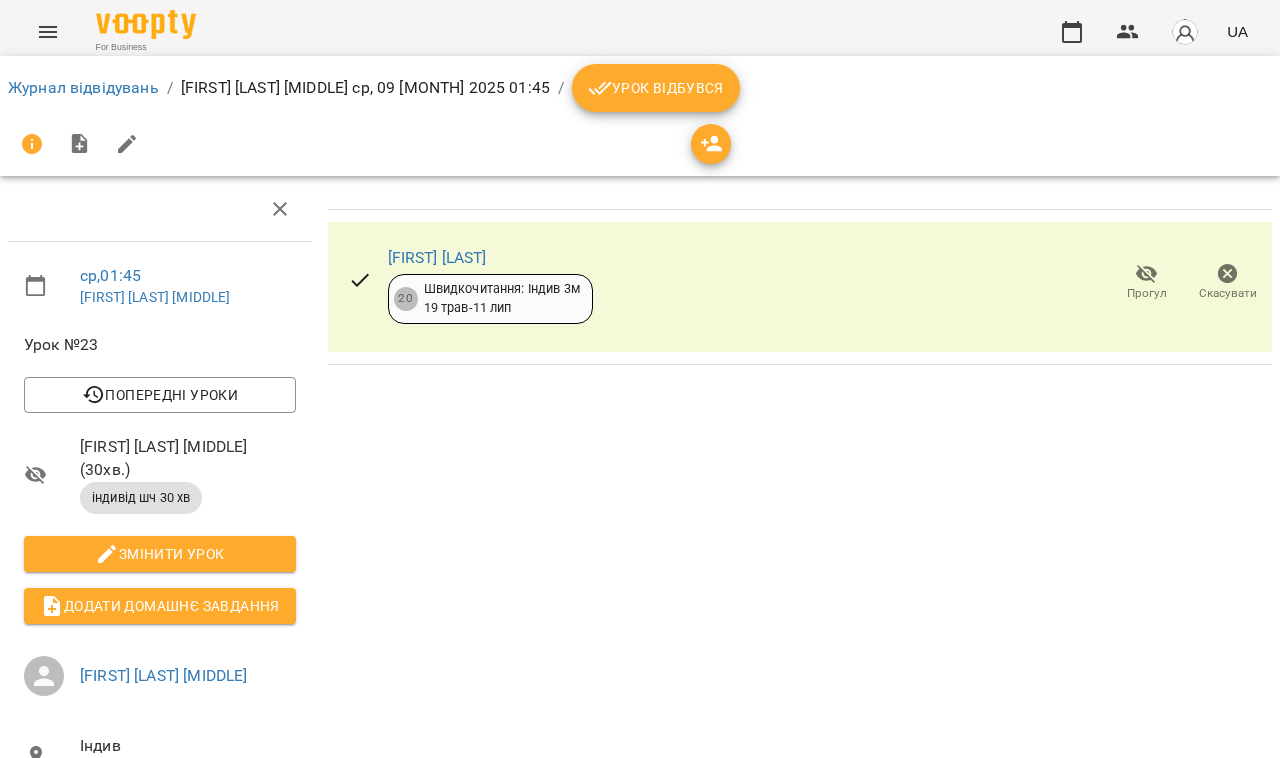 drag, startPoint x: 745, startPoint y: 252, endPoint x: 811, endPoint y: 278, distance: 70.93659 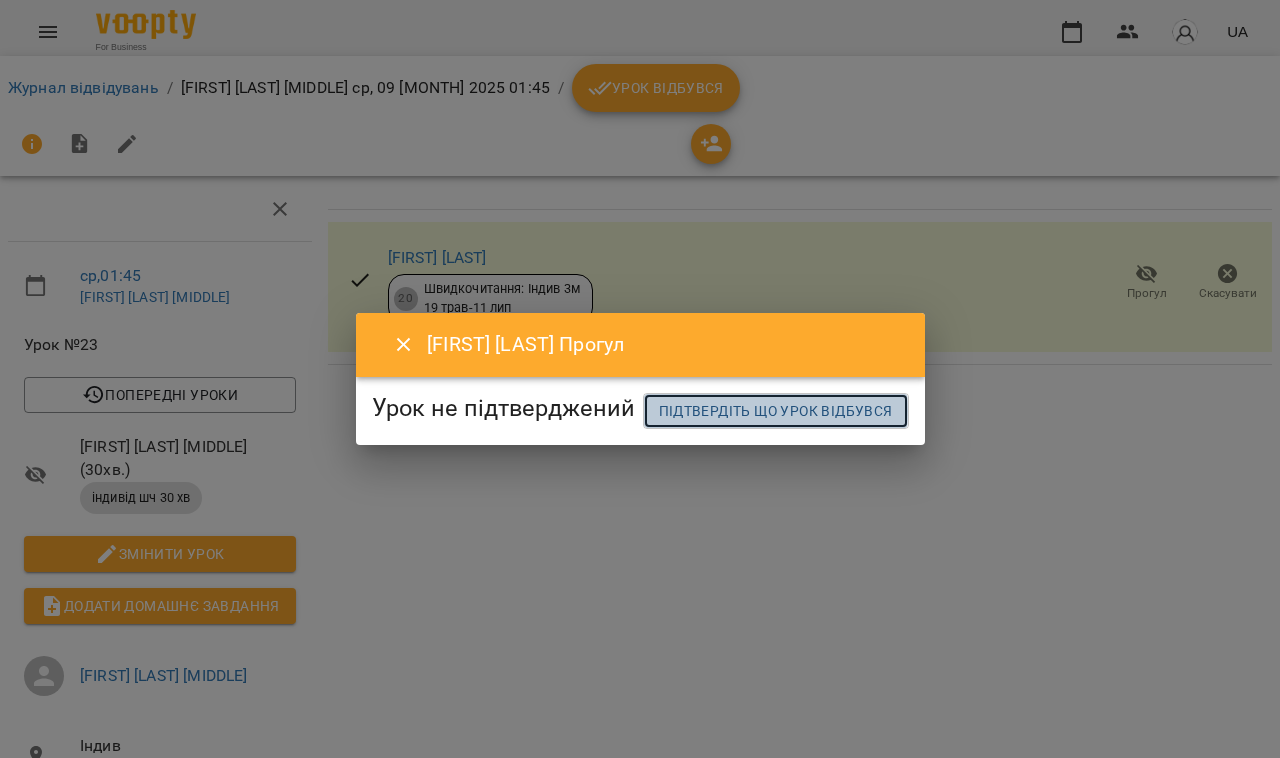 click on "Підтвердіть що урок відбувся" at bounding box center [776, 411] 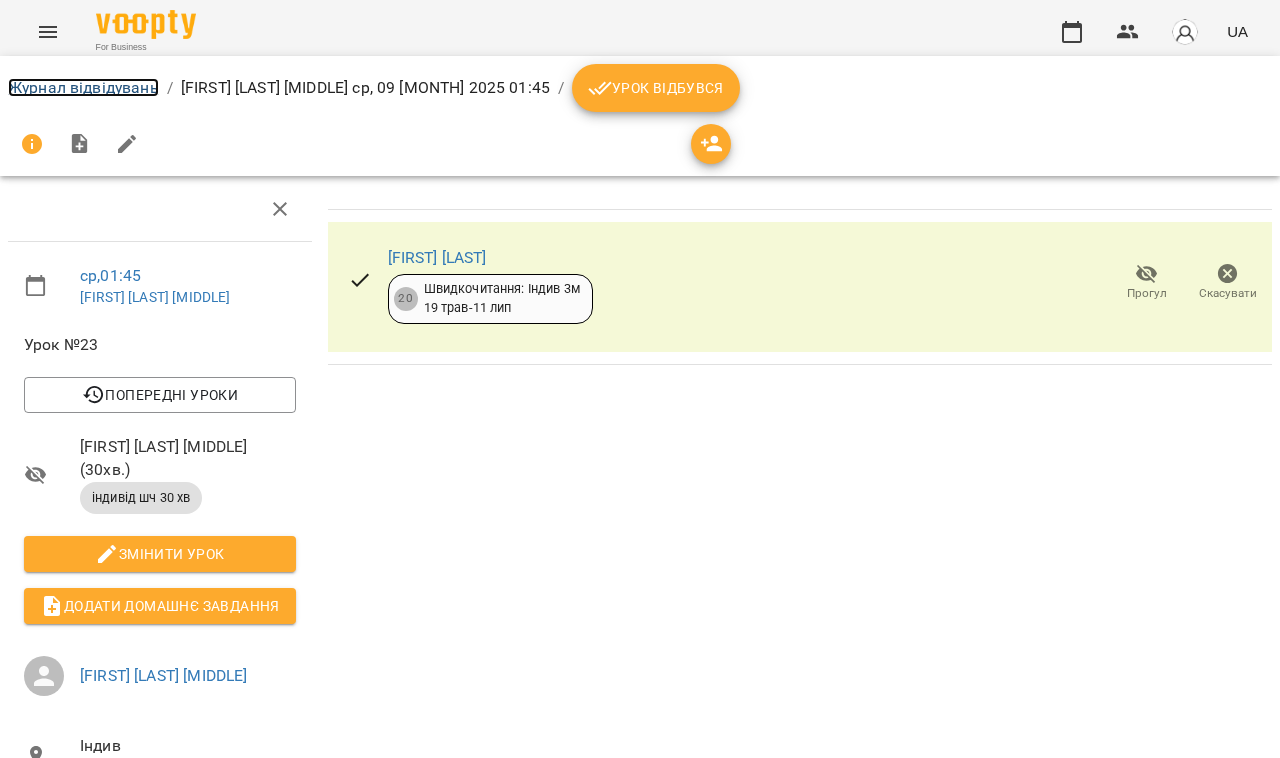 click on "Журнал відвідувань" at bounding box center [83, 87] 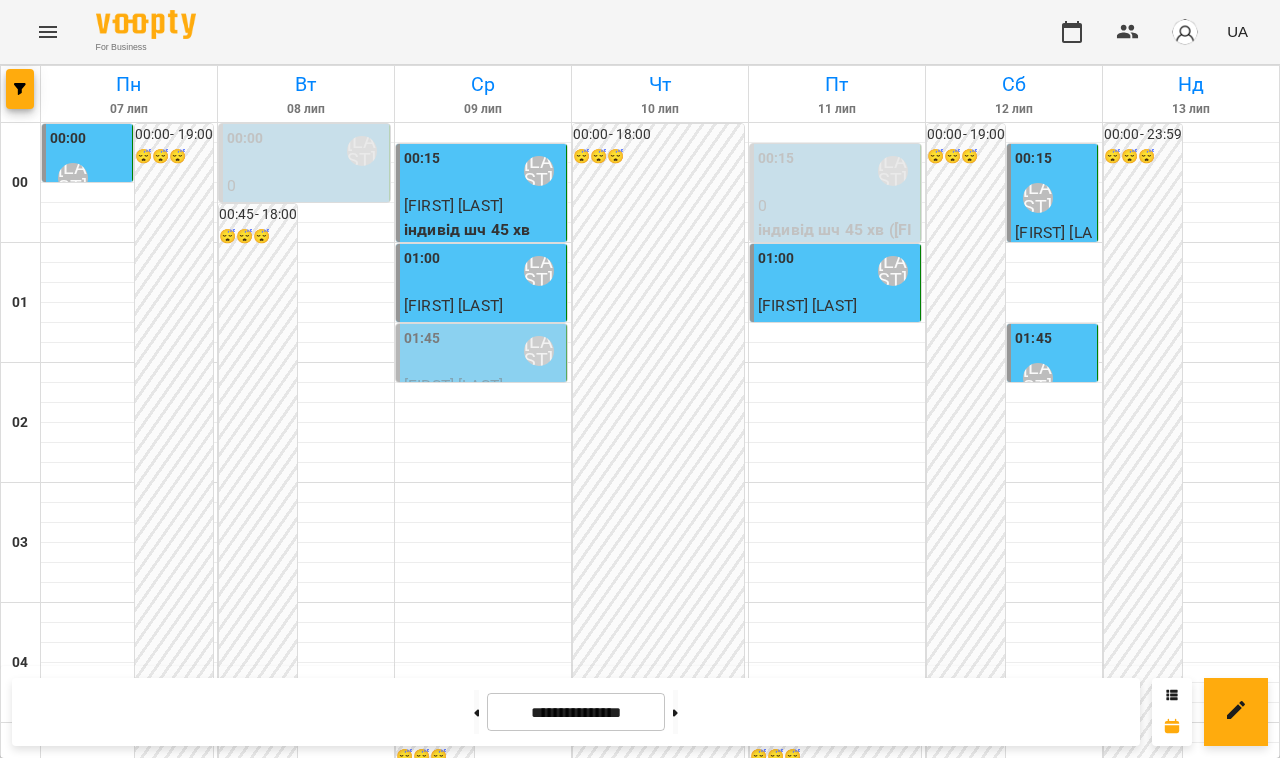 click on "01:45 [FIRST] [LAST] [MIDDLE]" at bounding box center [483, 351] 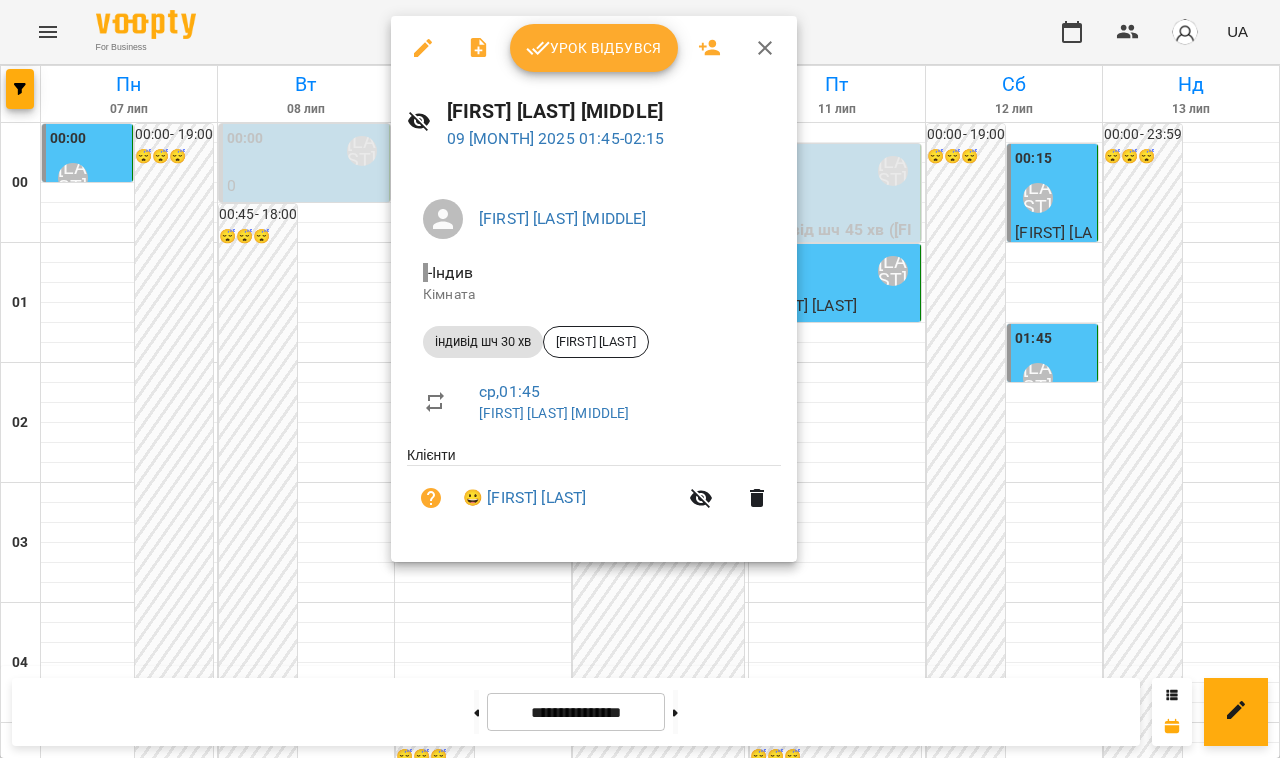 click on "Урок відбувся" at bounding box center (594, 48) 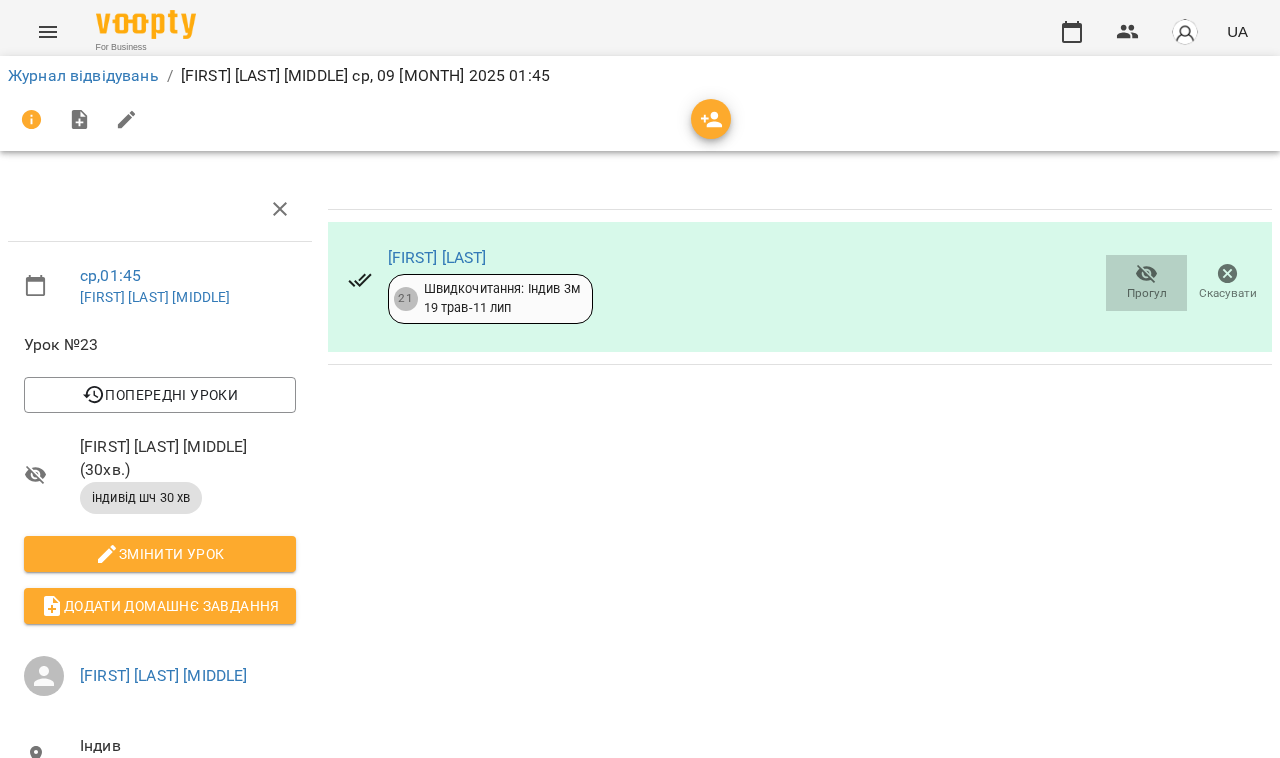 click 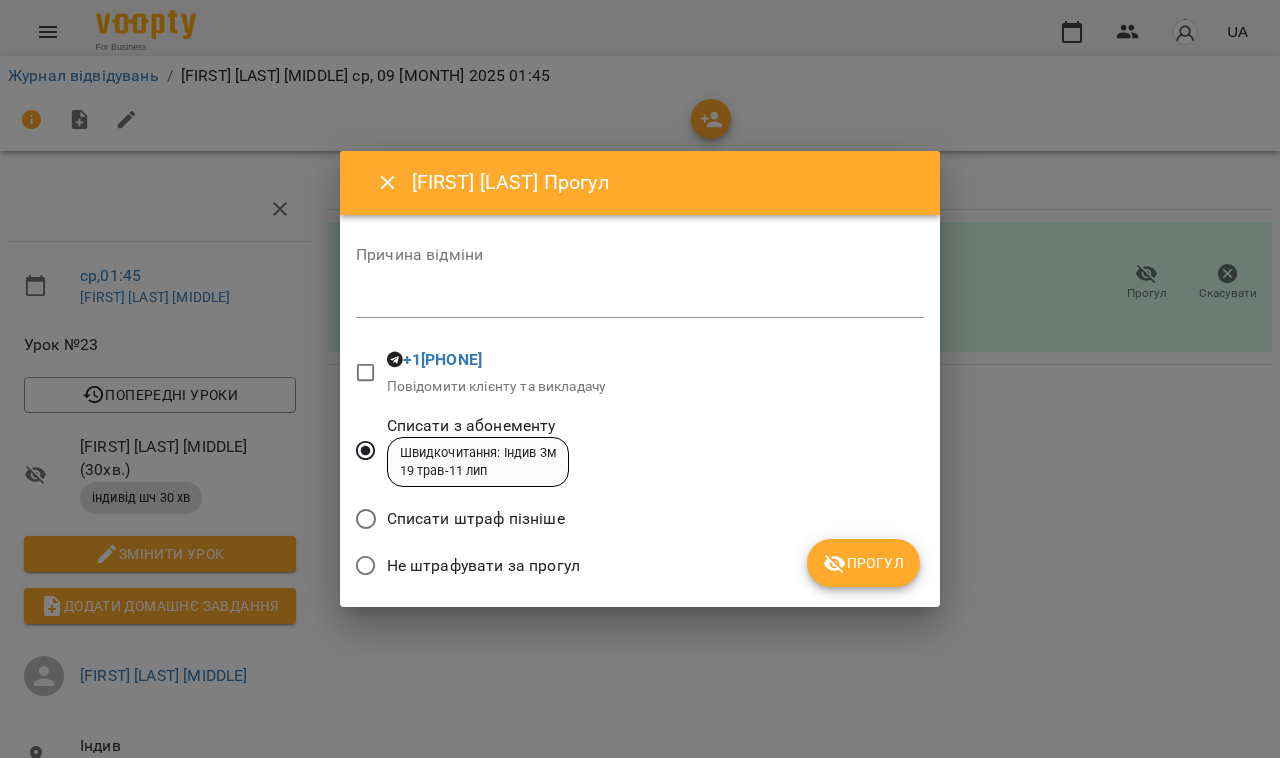 click on "*" at bounding box center (640, 302) 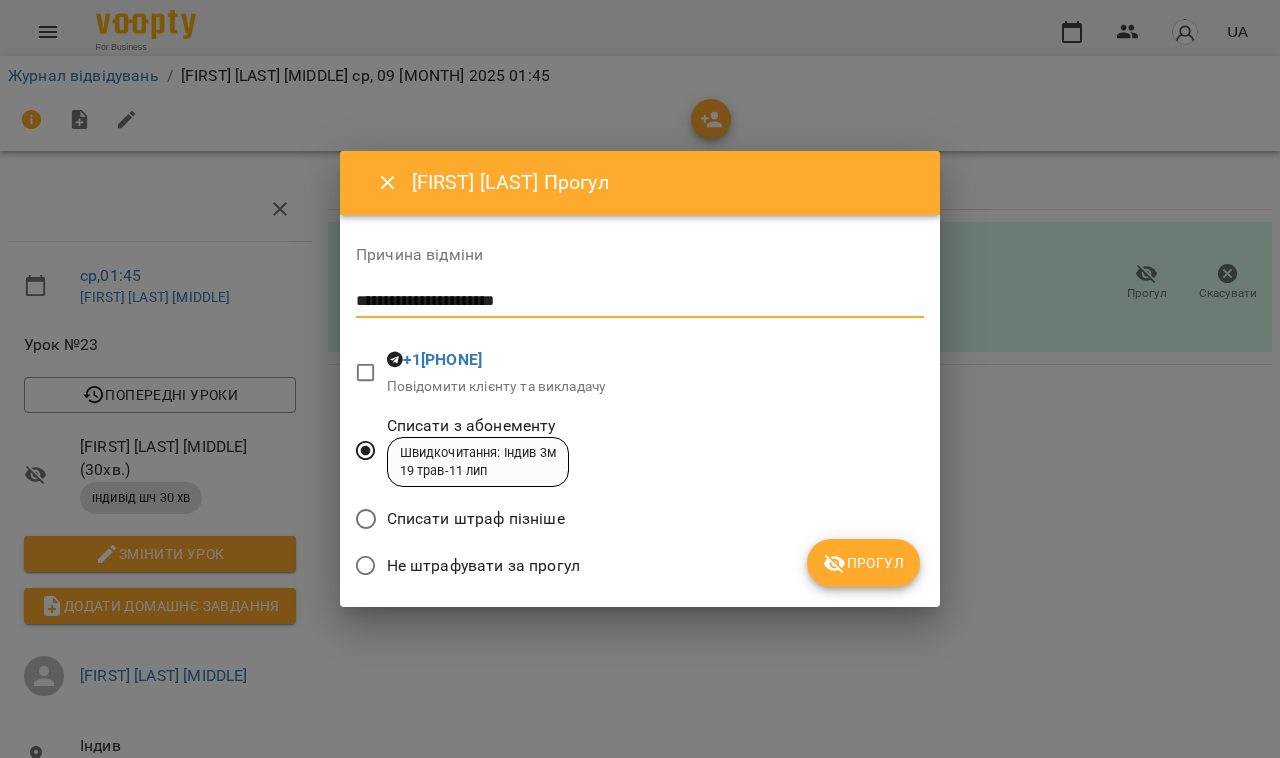 type on "**********" 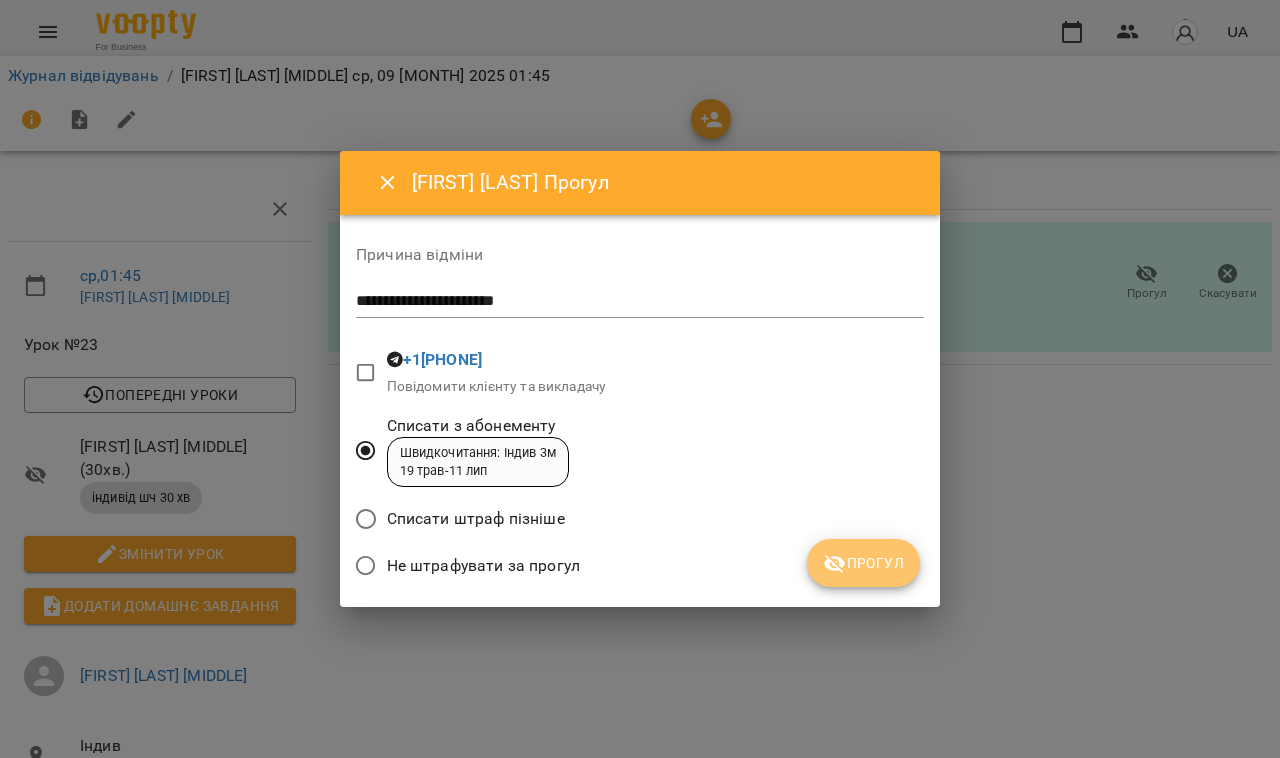 click on "Прогул" at bounding box center [863, 563] 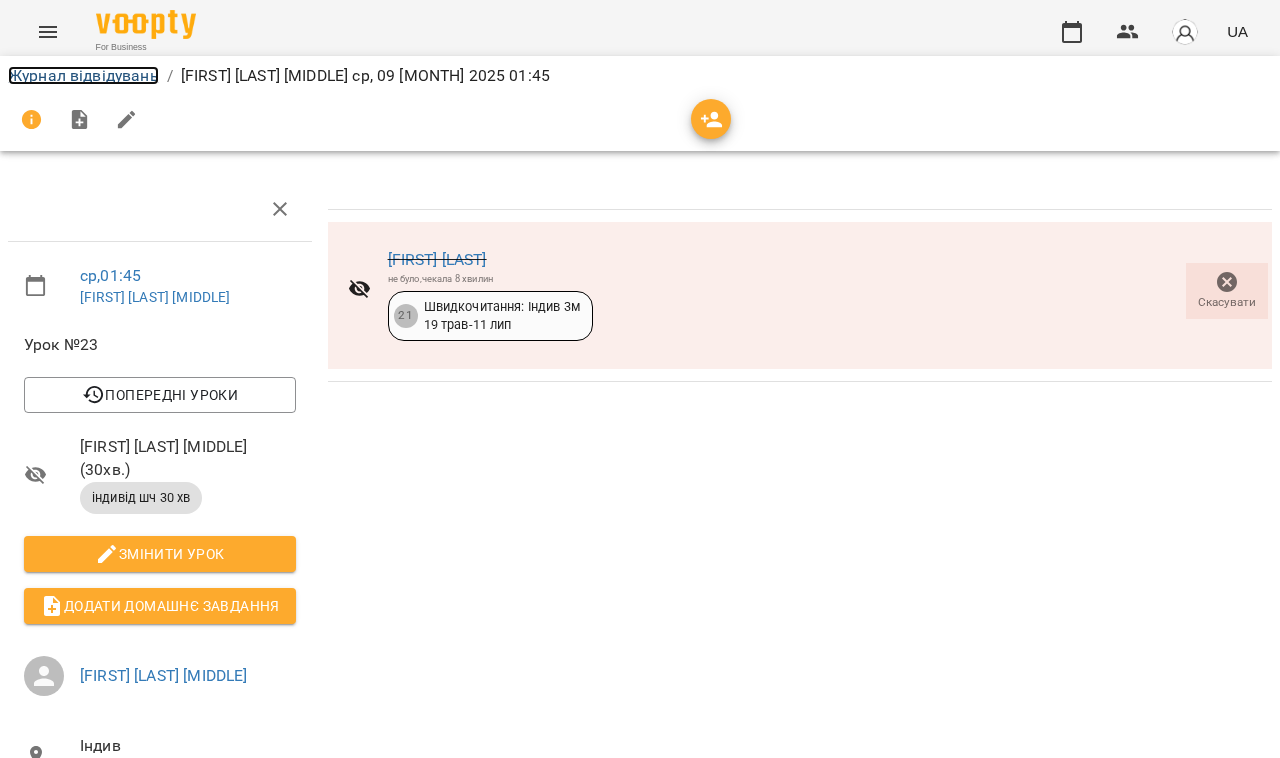 click on "Журнал відвідувань" at bounding box center [83, 75] 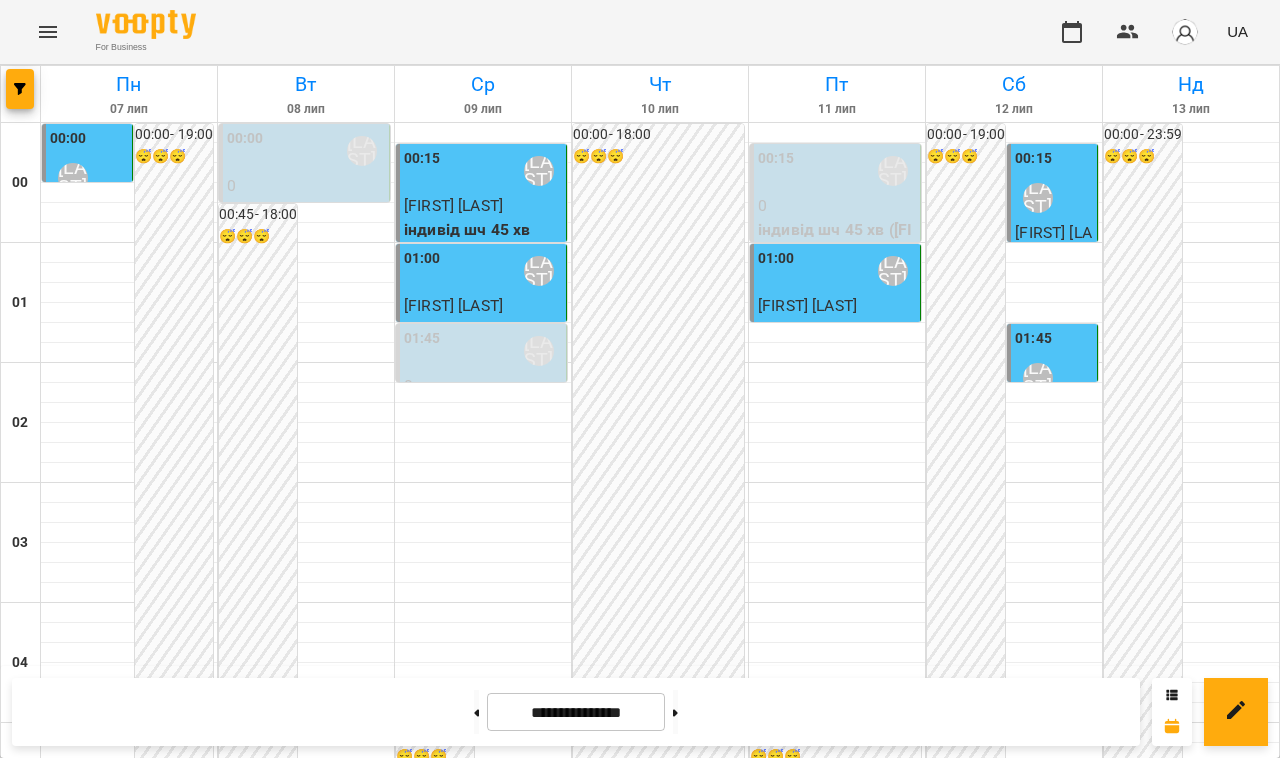 scroll, scrollTop: 2335, scrollLeft: 0, axis: vertical 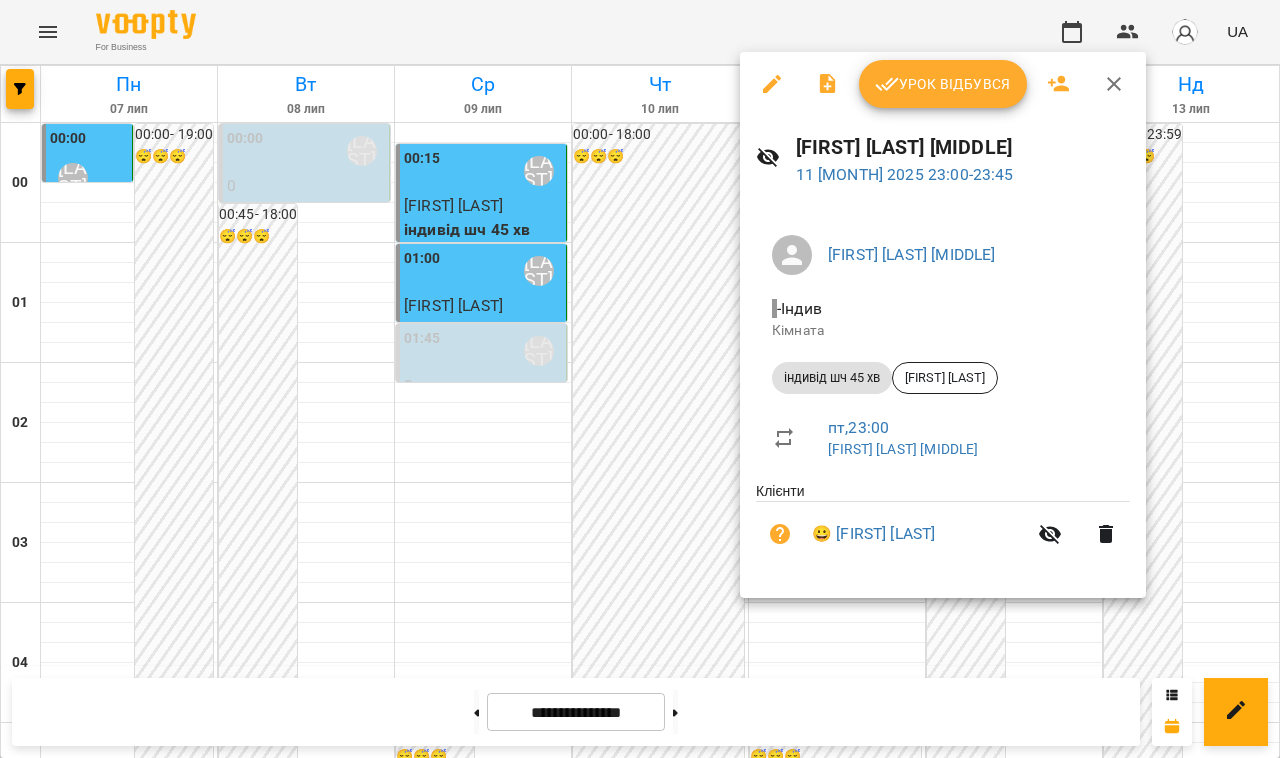 click at bounding box center (640, 379) 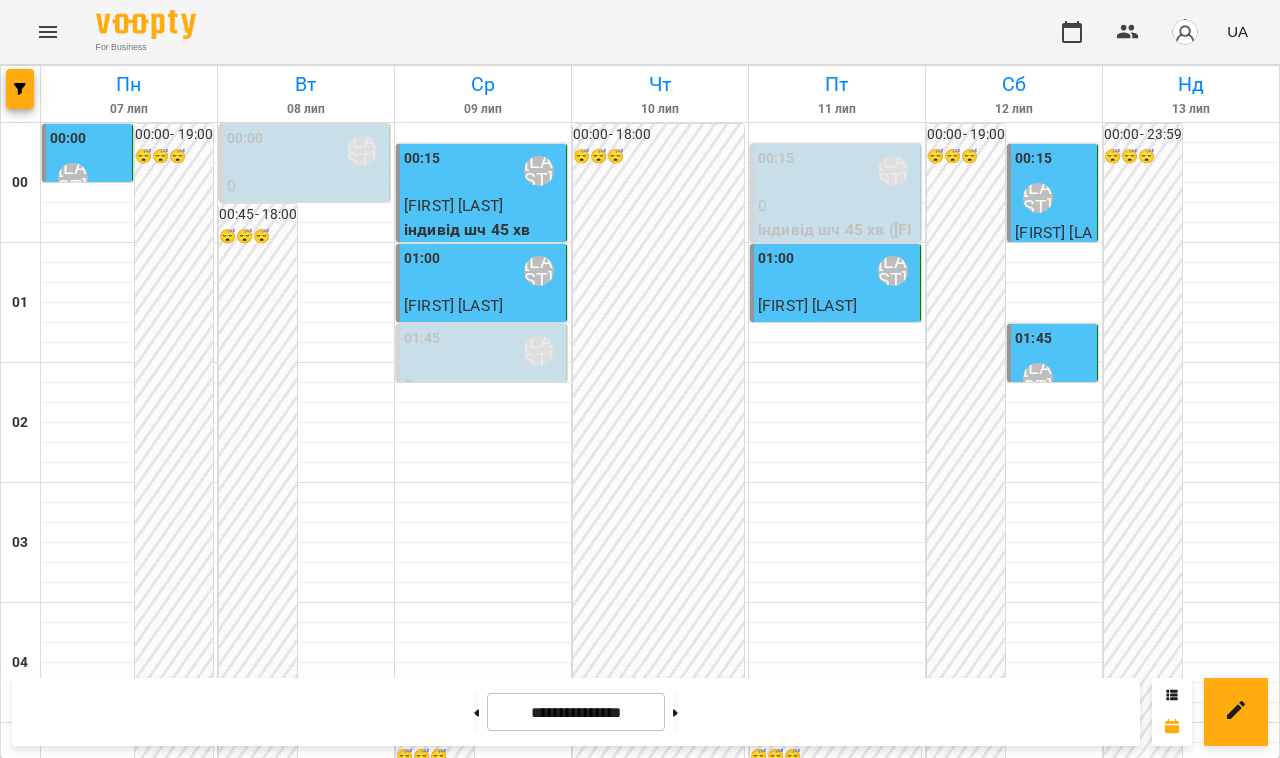 click on "[FIRST] [LAST] [MIDDLE]" at bounding box center [893, 2911] 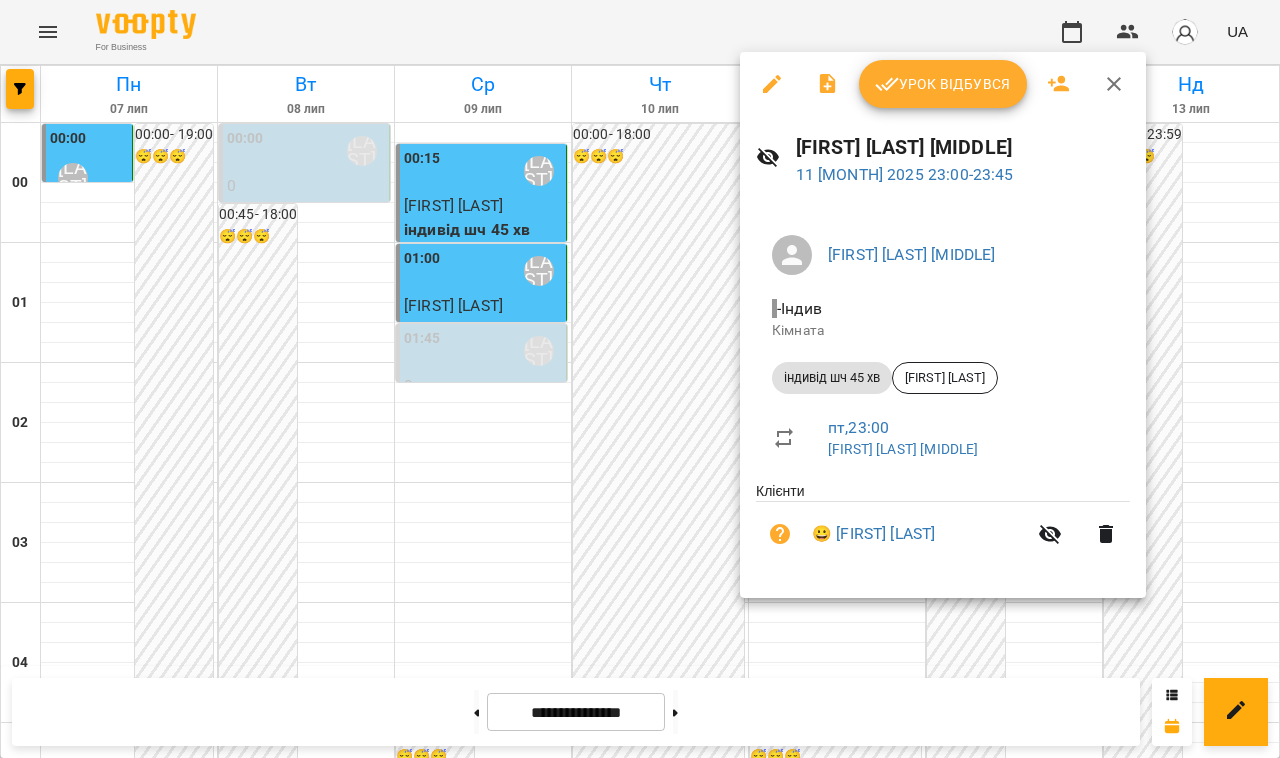 click at bounding box center (640, 379) 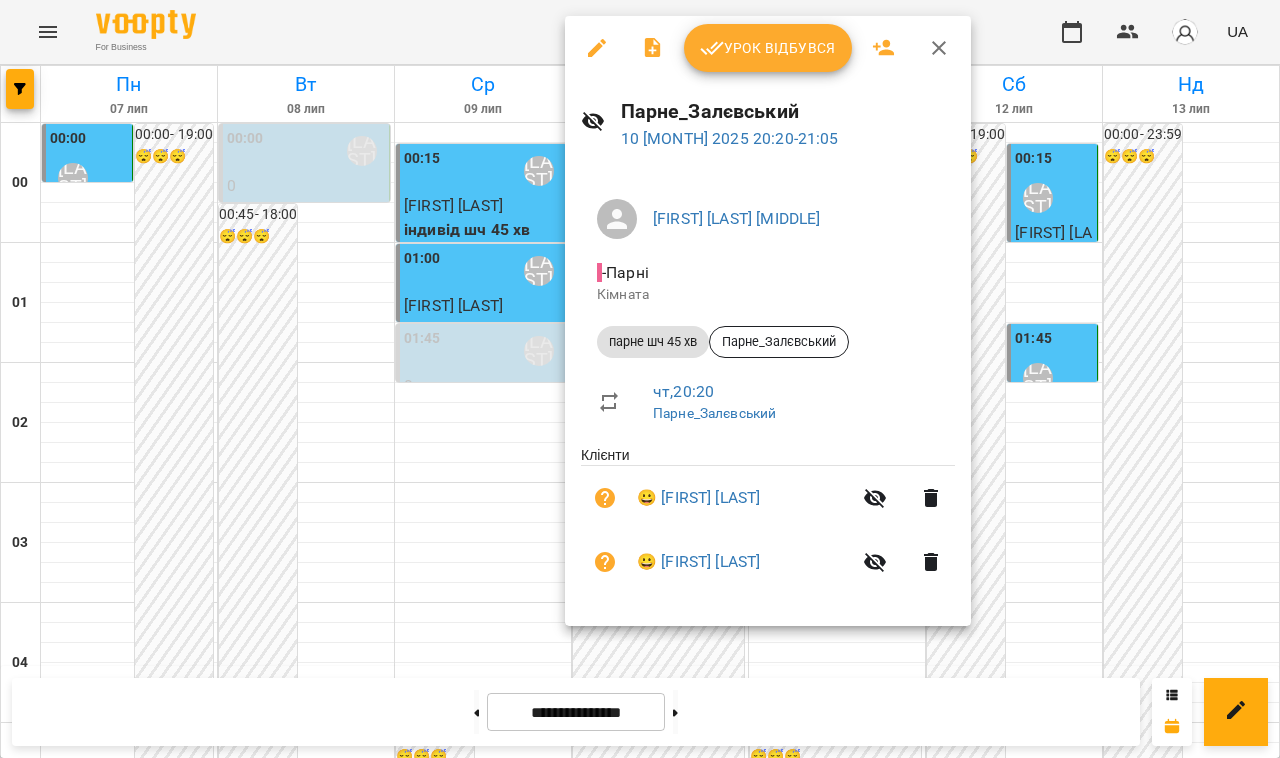 click at bounding box center [931, 498] 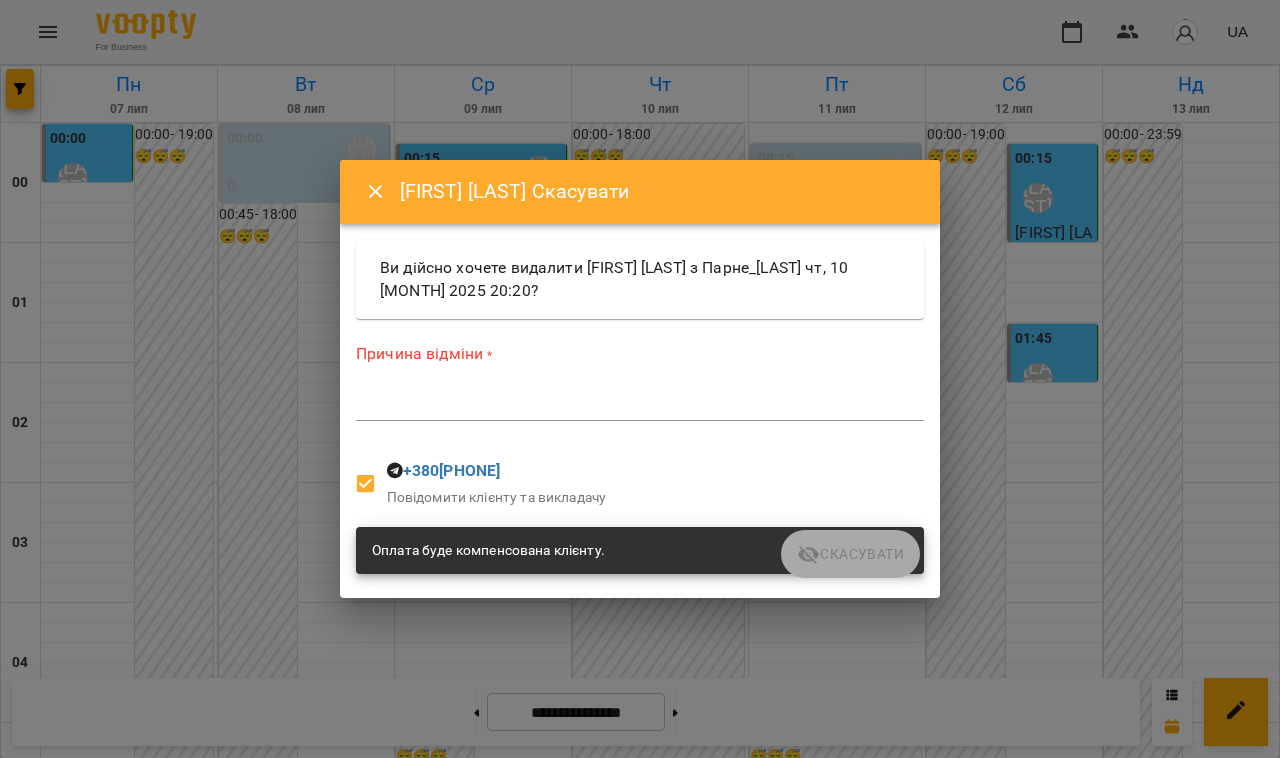 click at bounding box center [640, 404] 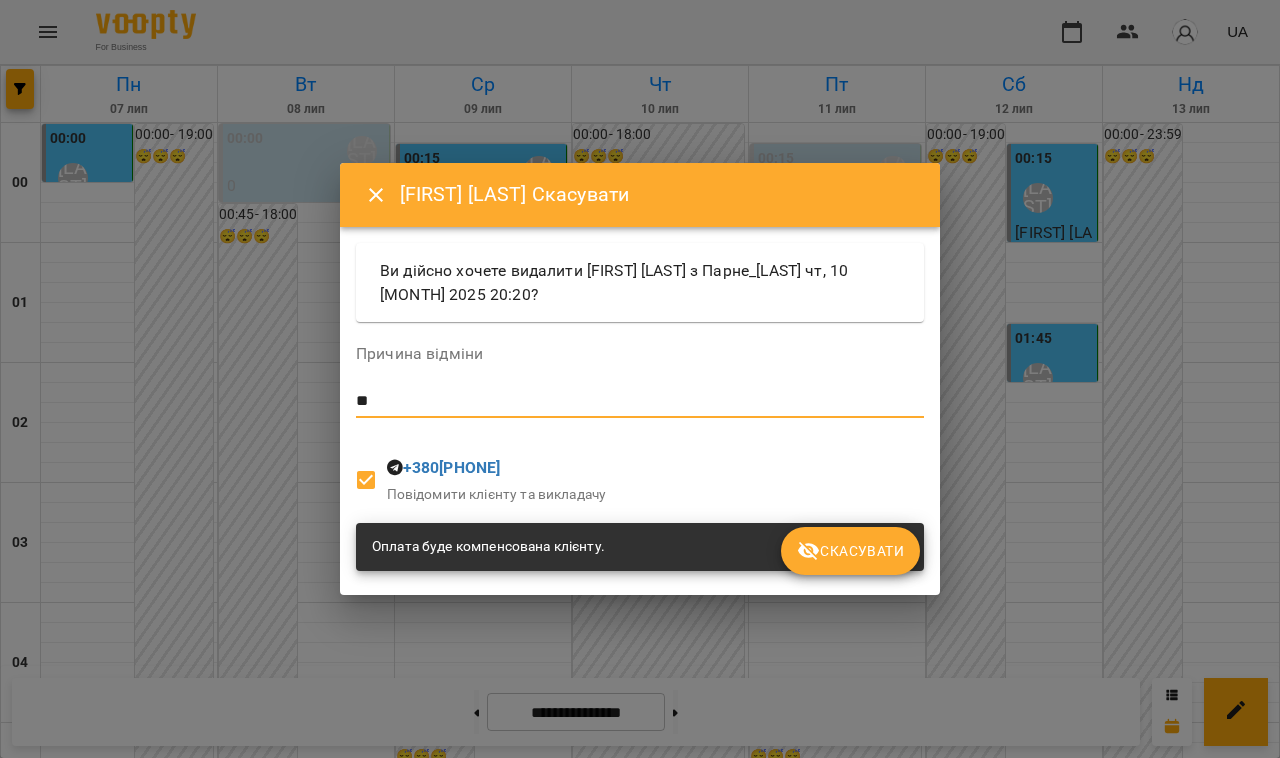 type on "*" 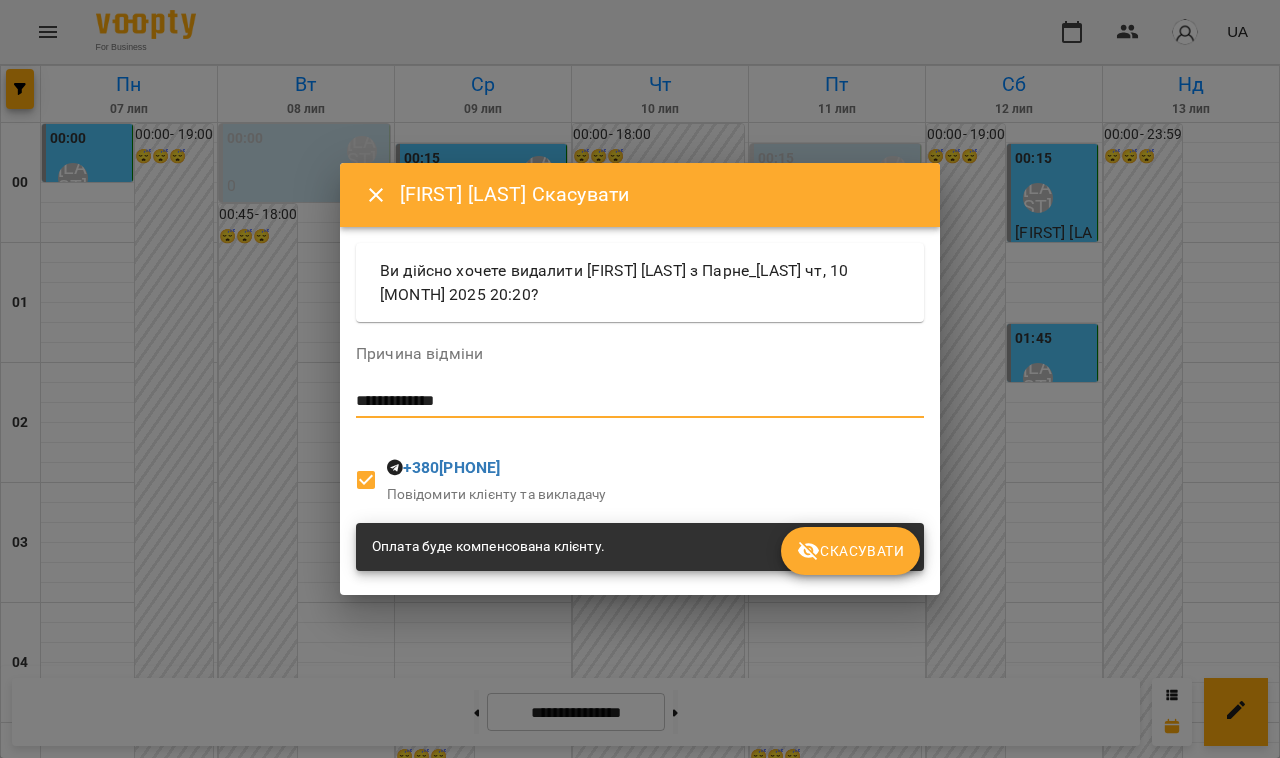 drag, startPoint x: 430, startPoint y: 408, endPoint x: 442, endPoint y: 428, distance: 23.323807 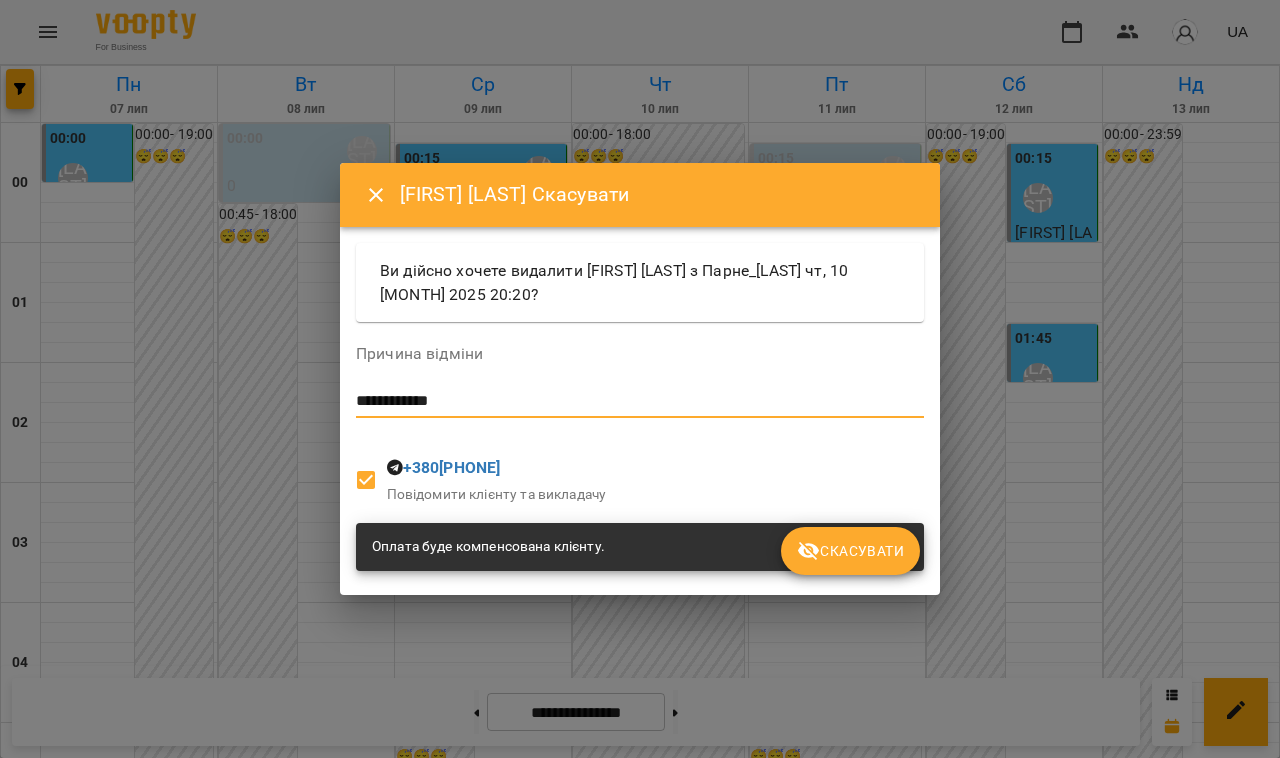 type on "**********" 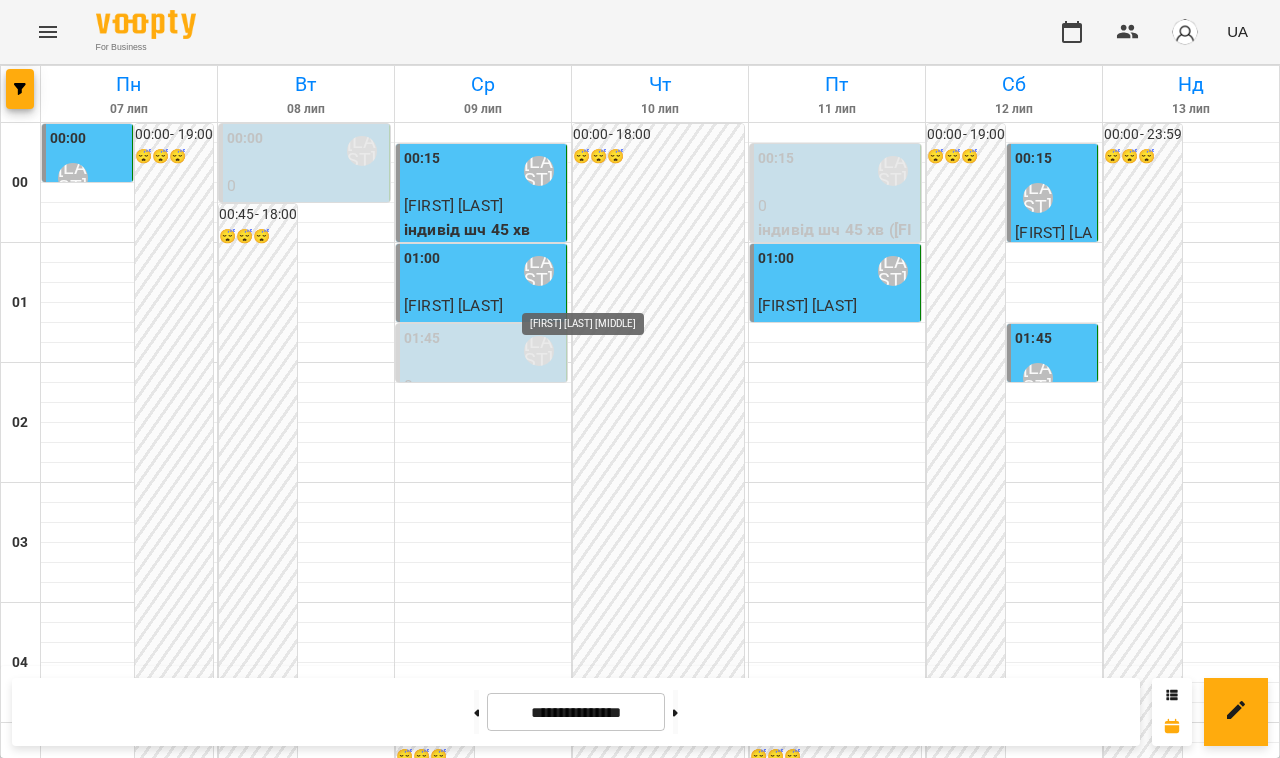 click on "[FIRST] [LAST] [MIDDLE]" at bounding box center (604, 2618) 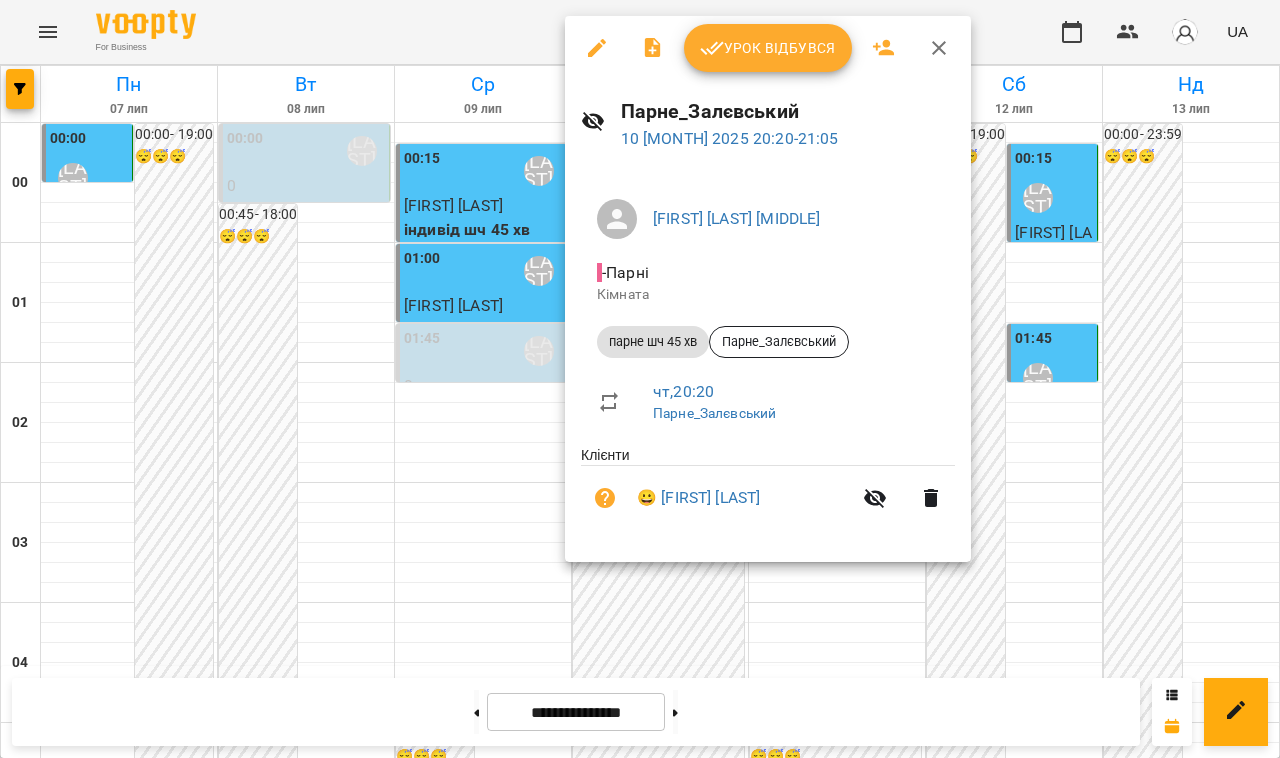 click 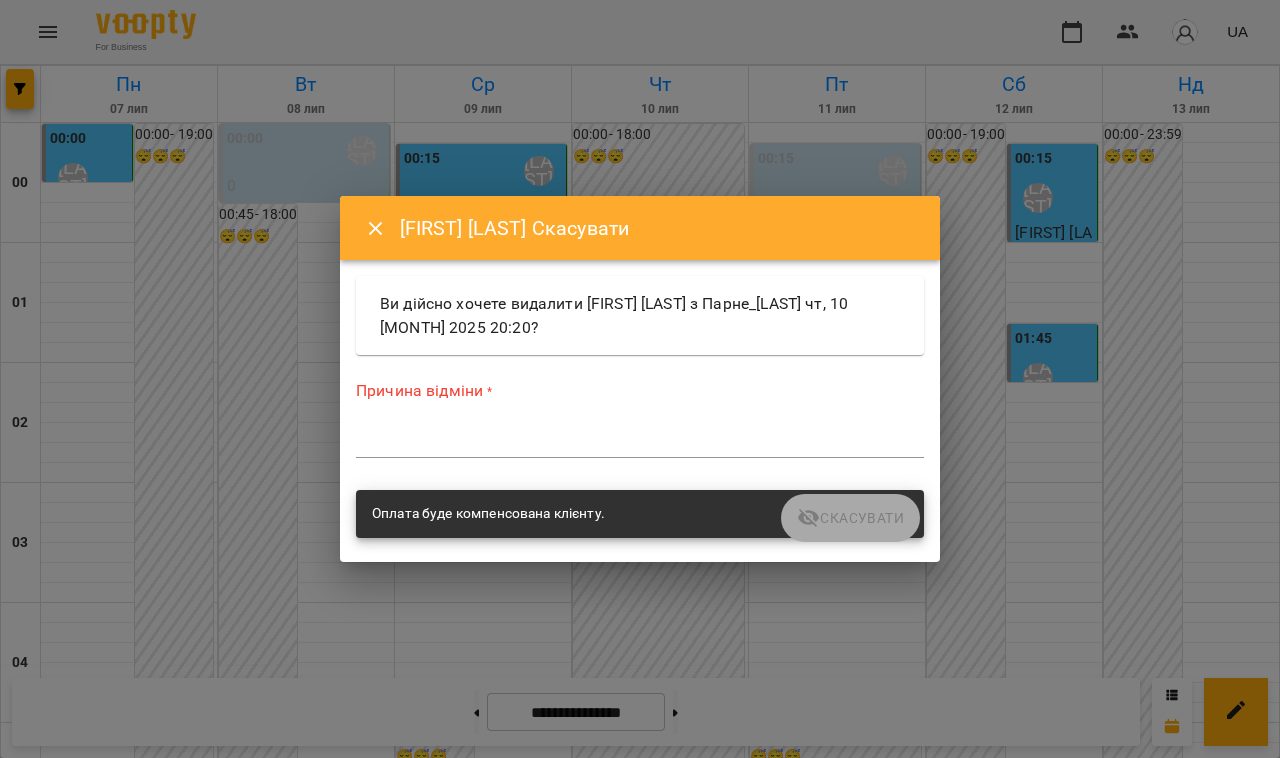 click at bounding box center [640, 441] 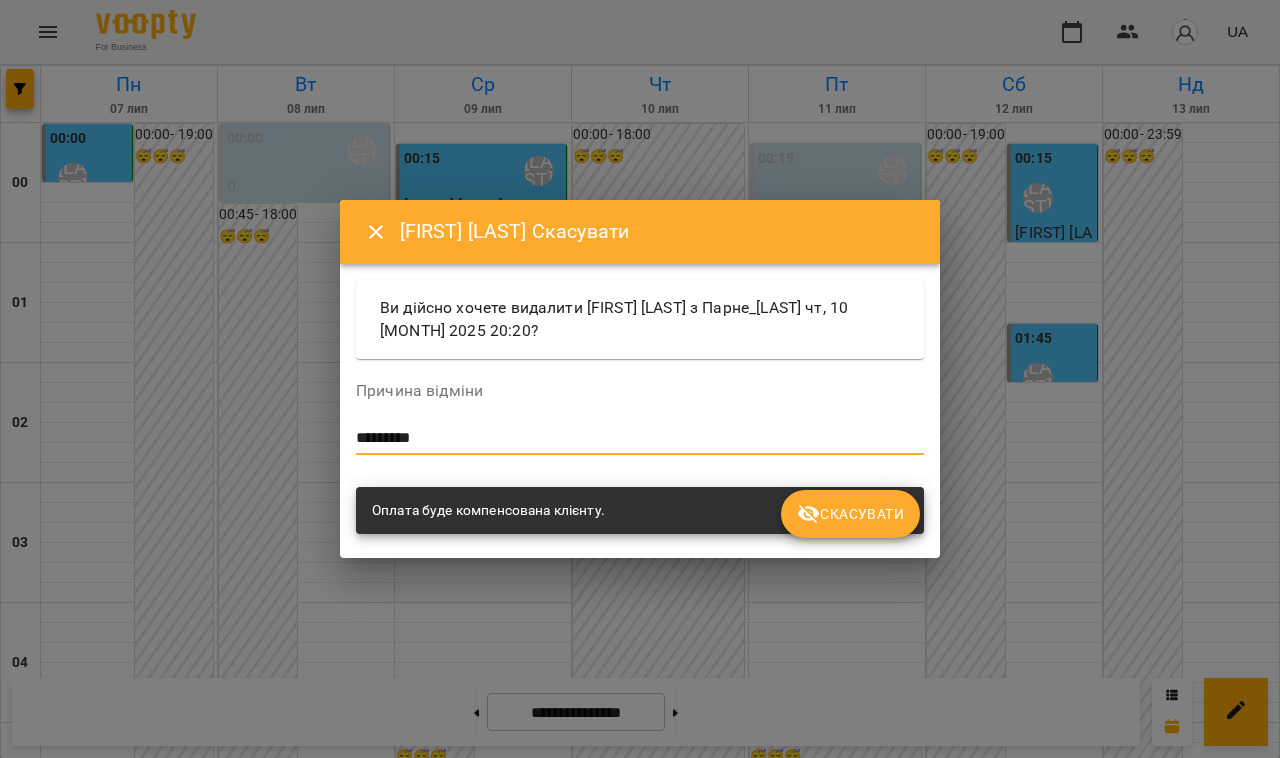 type on "*********" 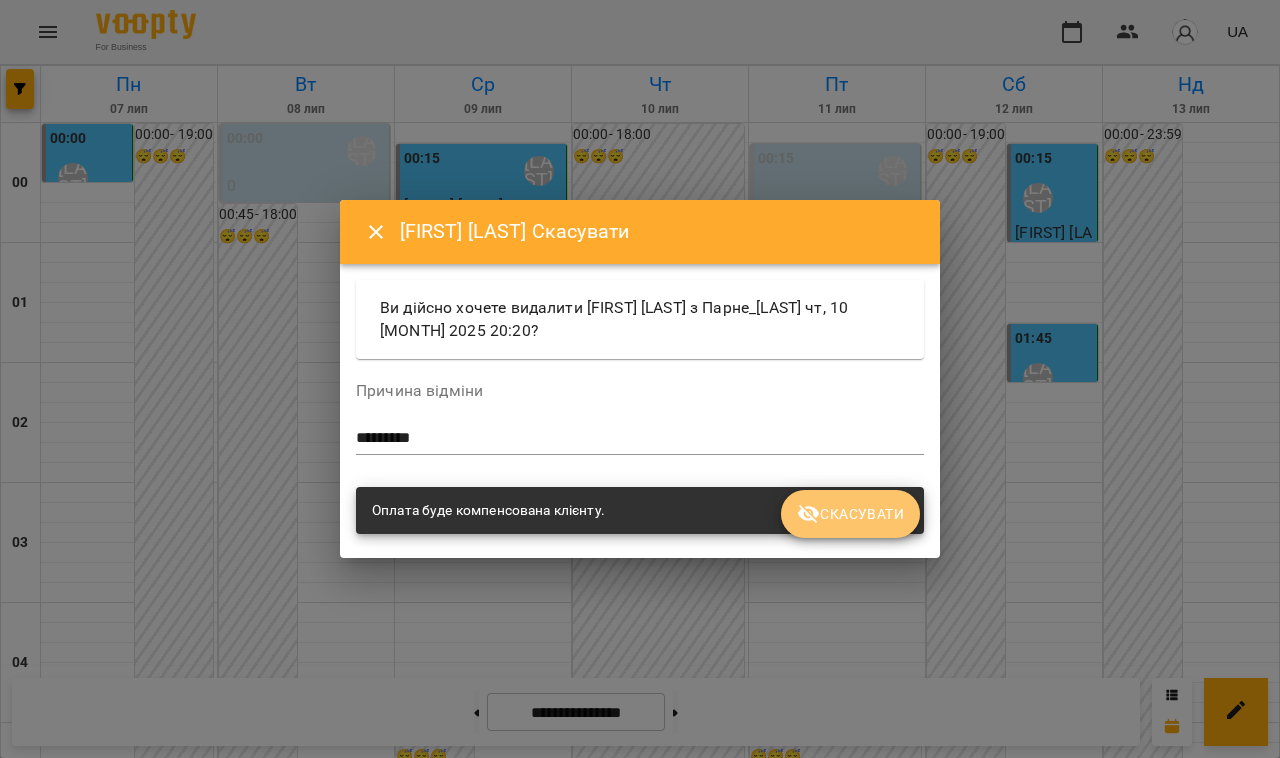 click on "Скасувати" at bounding box center [850, 514] 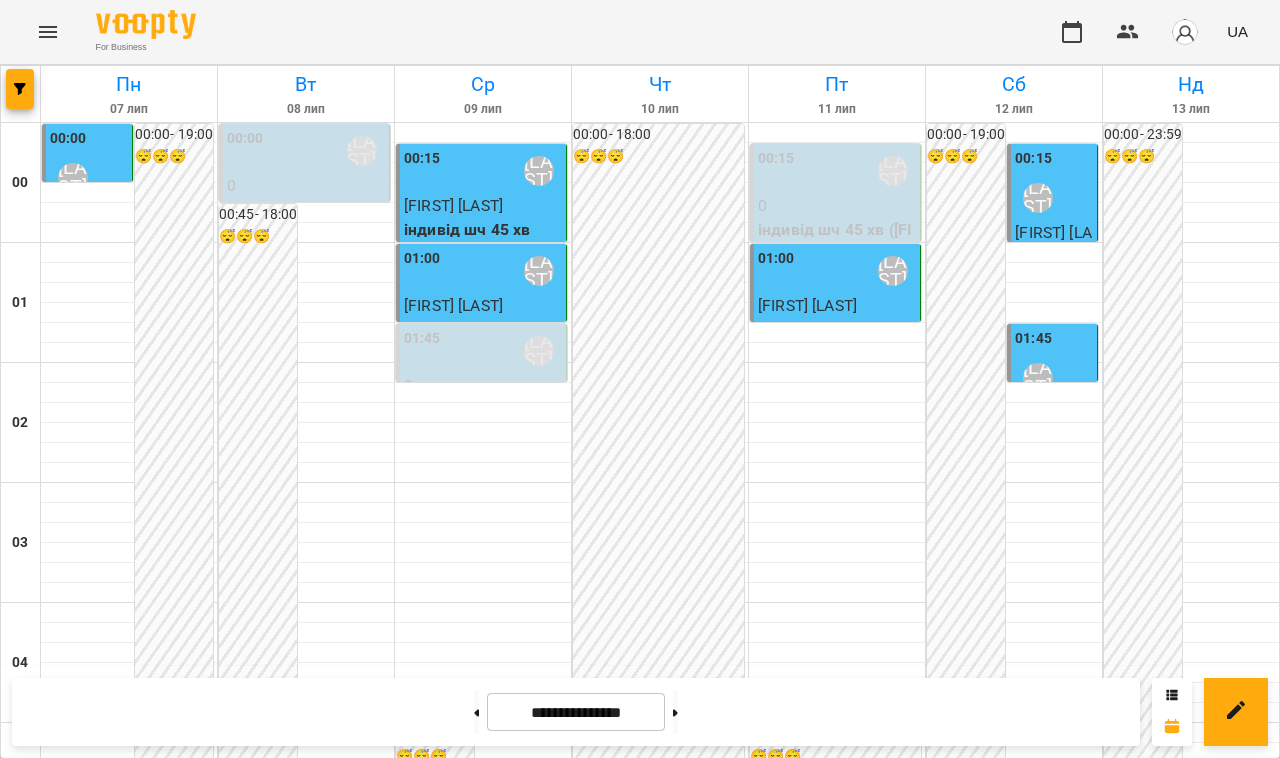 click on "[FIRST] [LAST]" at bounding box center (807, 2945) 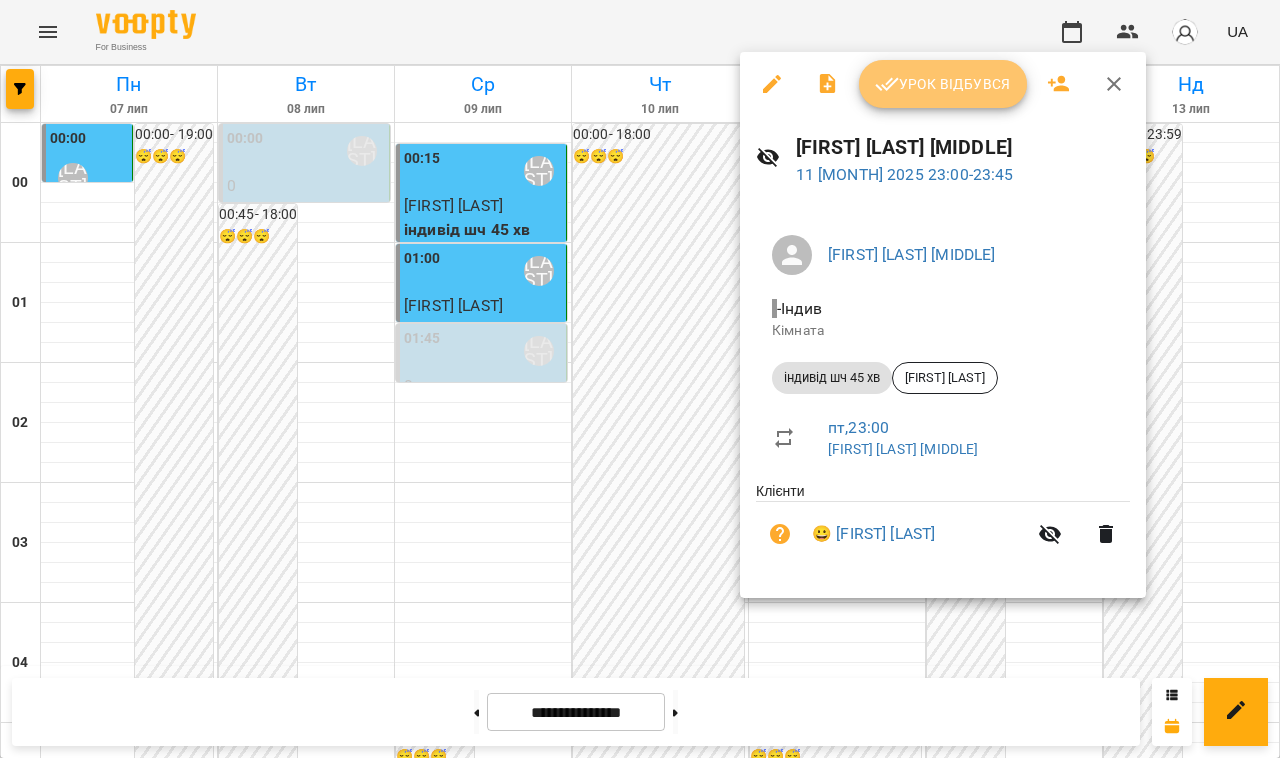 click 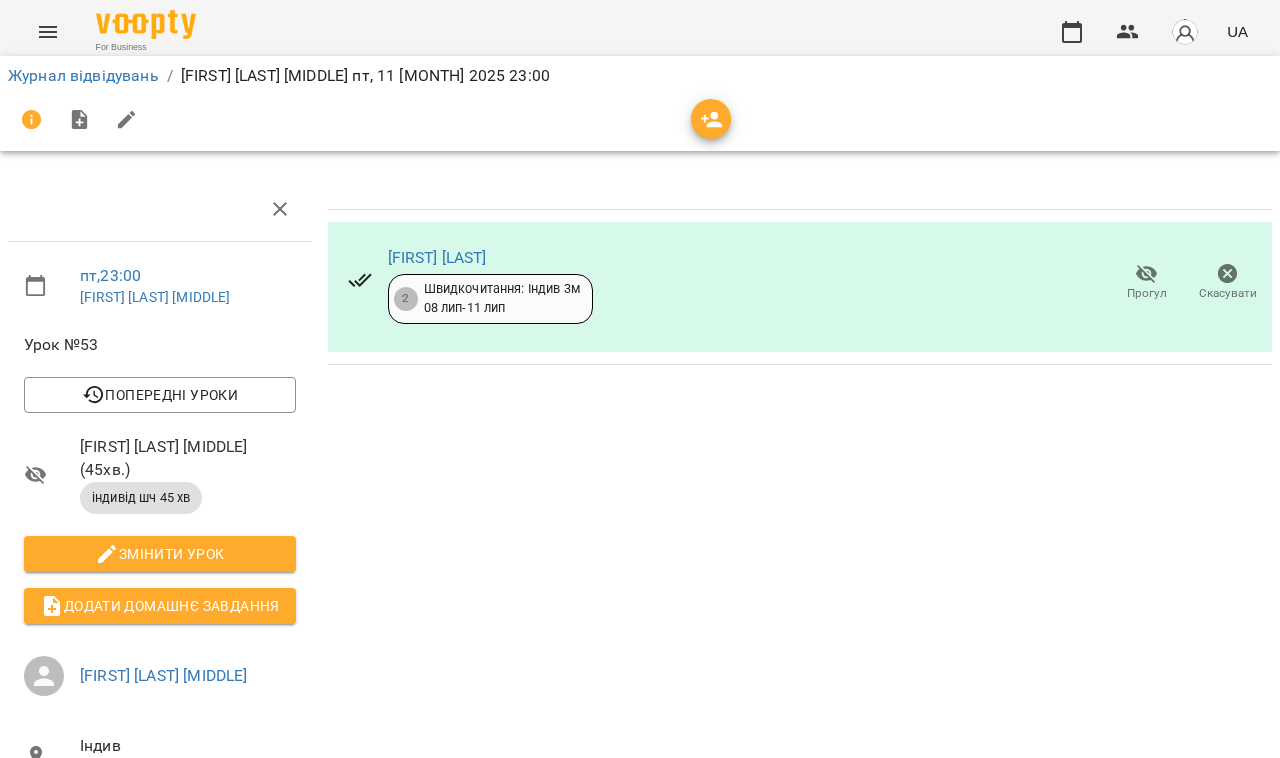 click 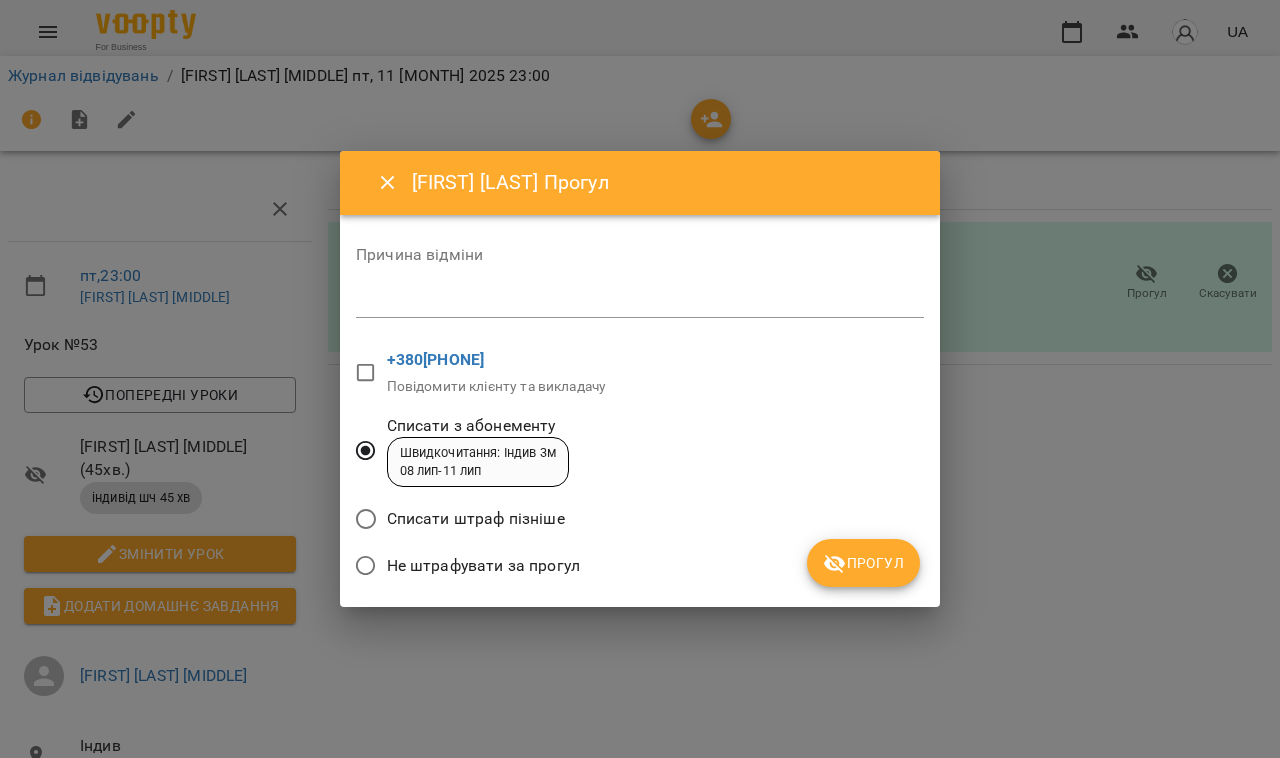 click at bounding box center (640, 301) 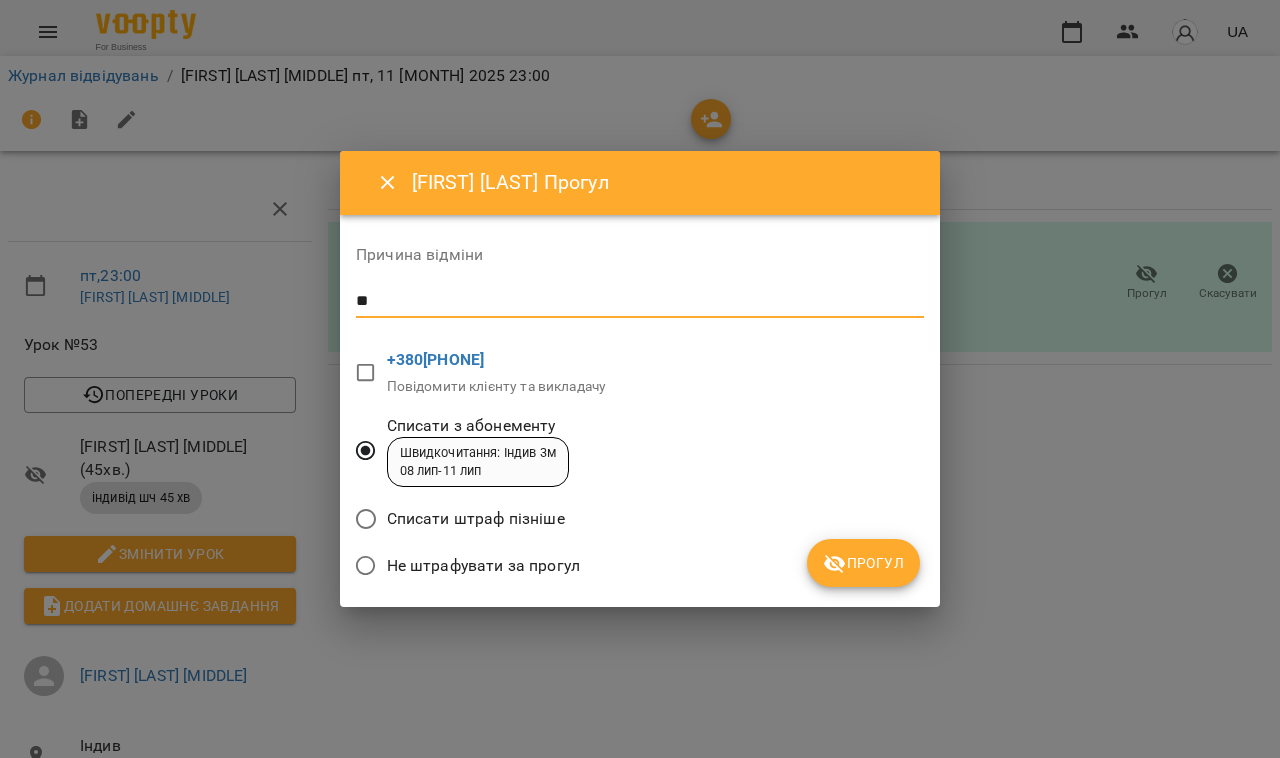 type on "*" 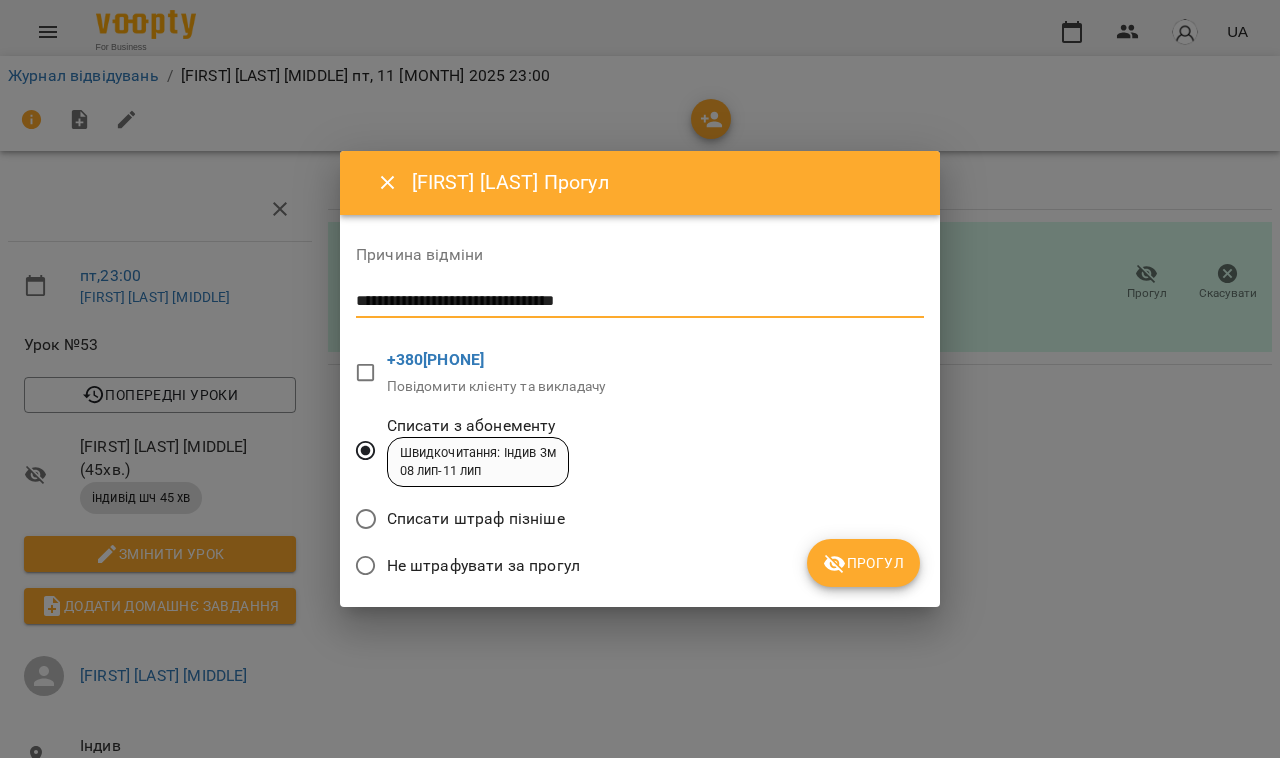 type on "**********" 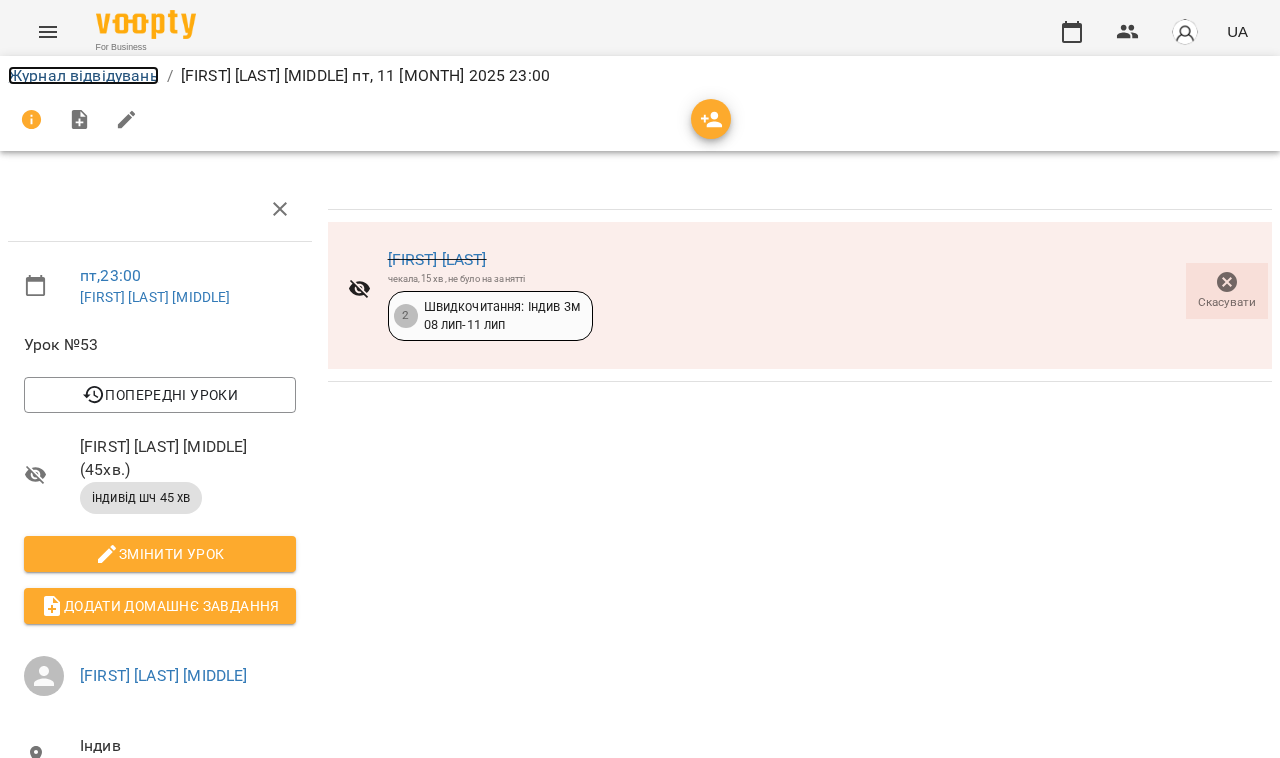 click on "Журнал відвідувань" at bounding box center (83, 75) 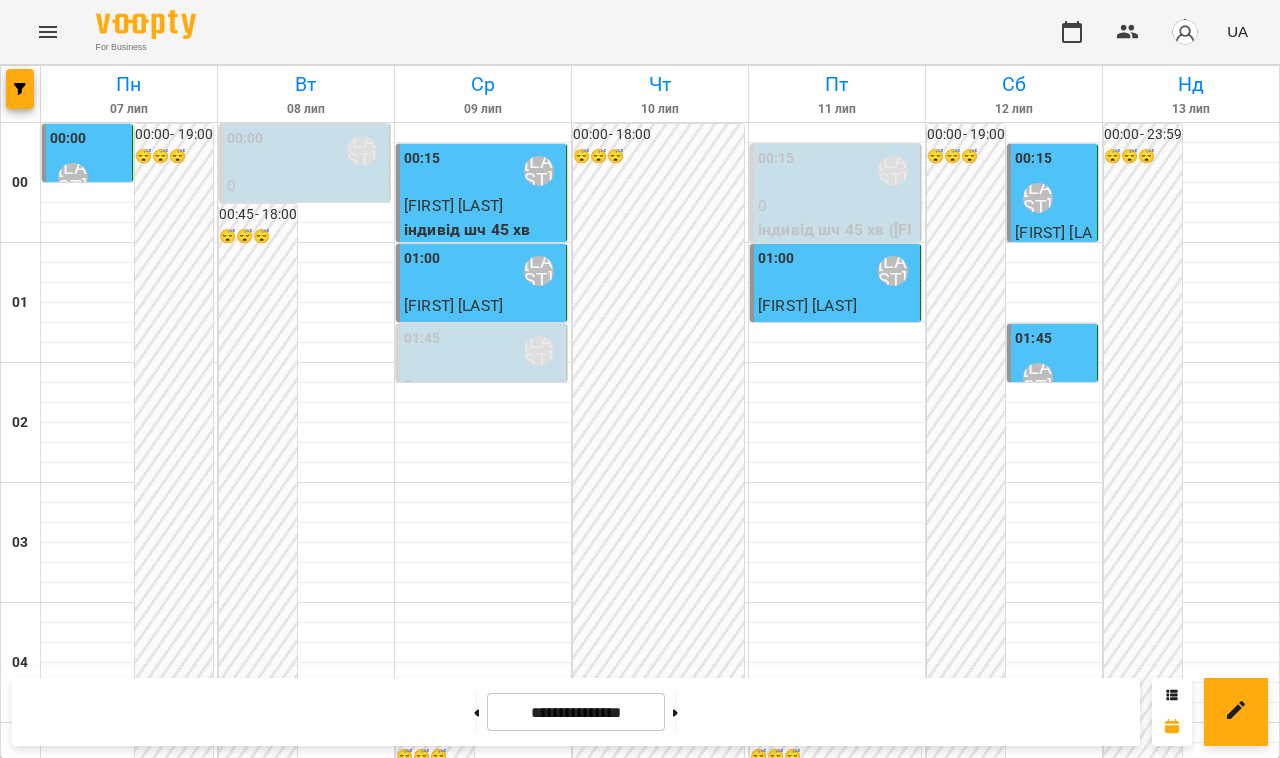 scroll, scrollTop: 2335, scrollLeft: 0, axis: vertical 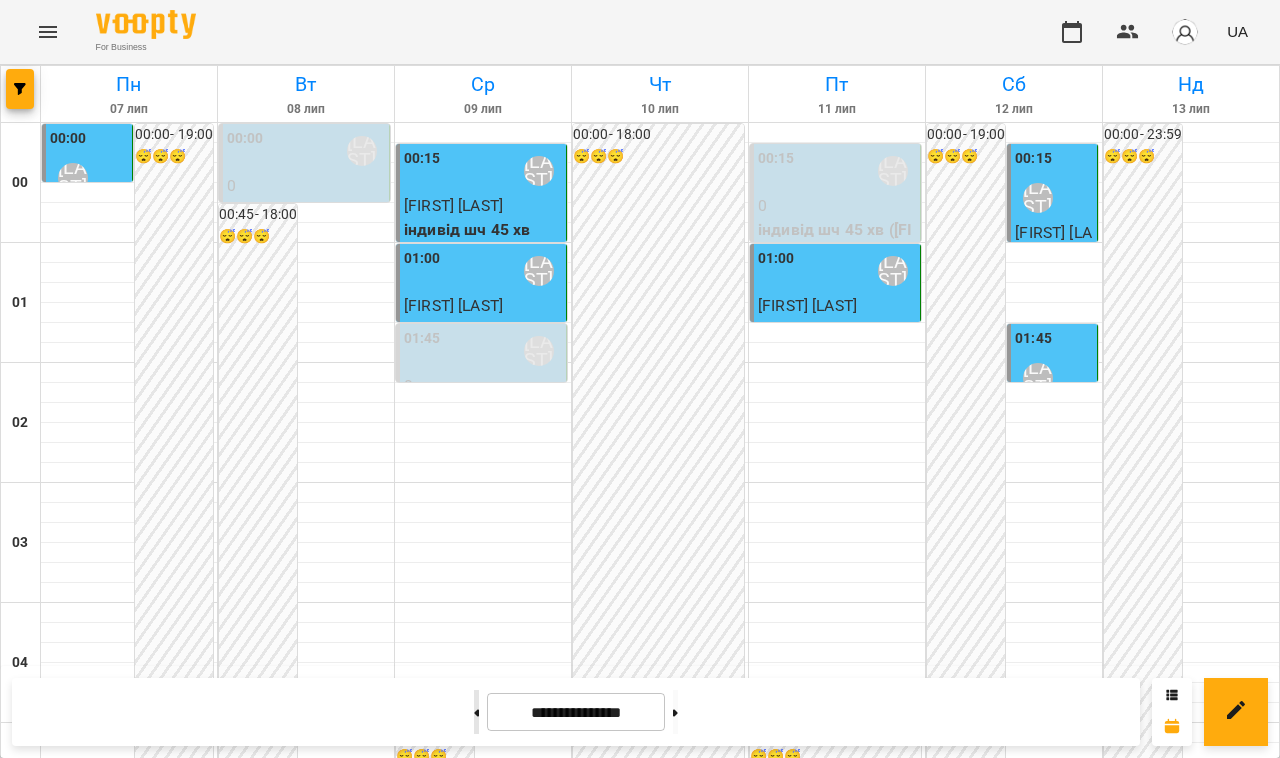 click at bounding box center [476, 712] 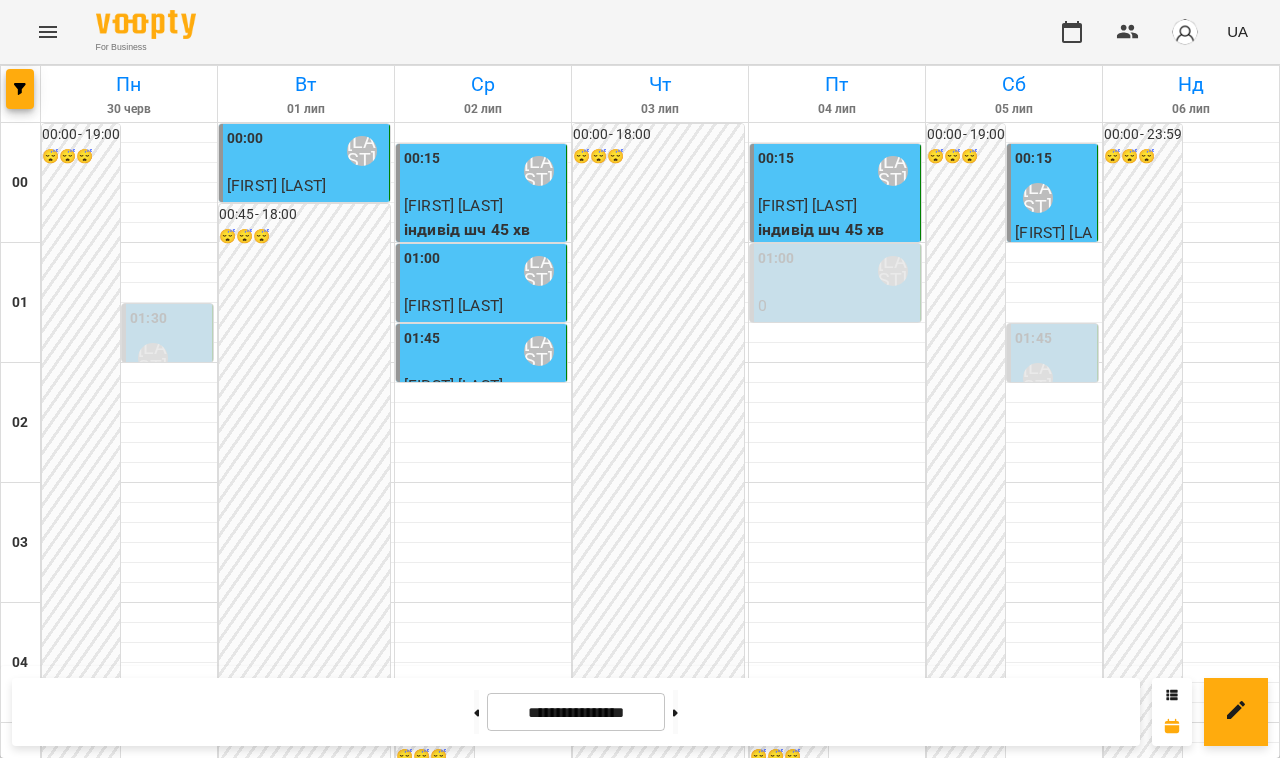 scroll, scrollTop: 0, scrollLeft: 0, axis: both 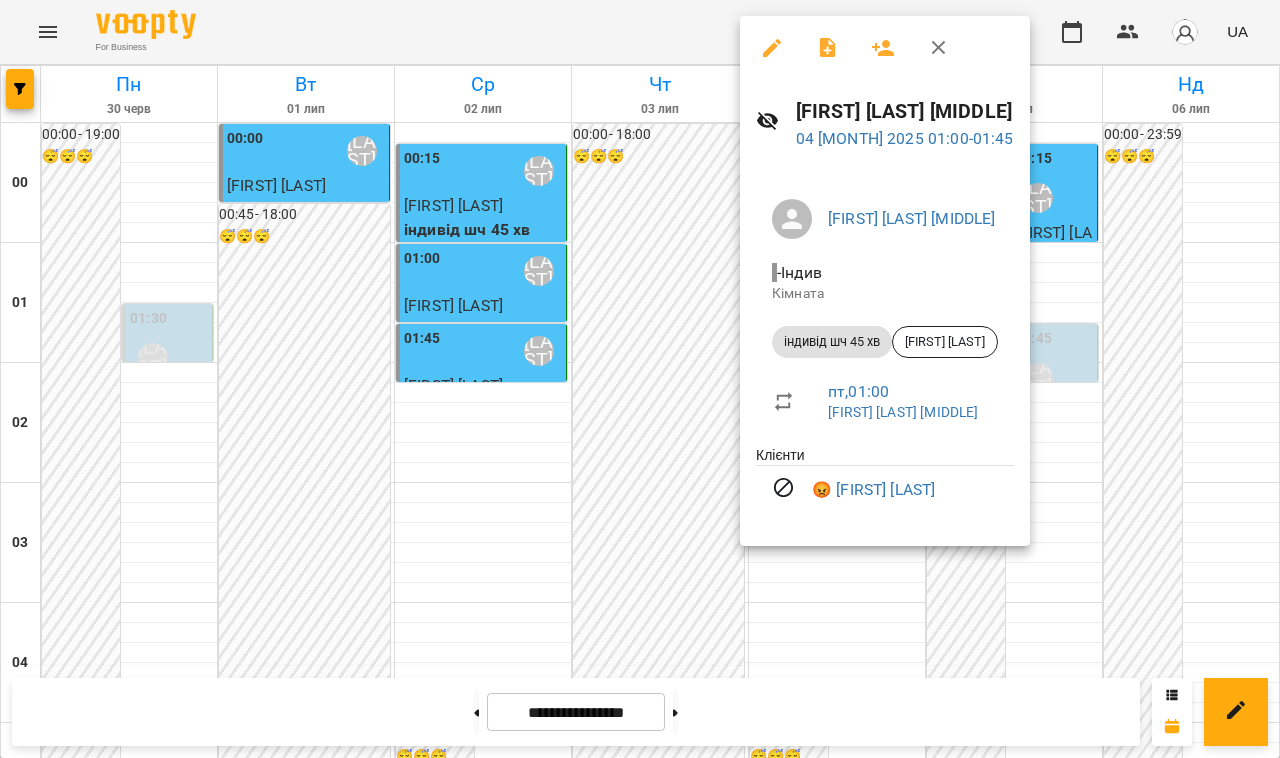 click at bounding box center [640, 379] 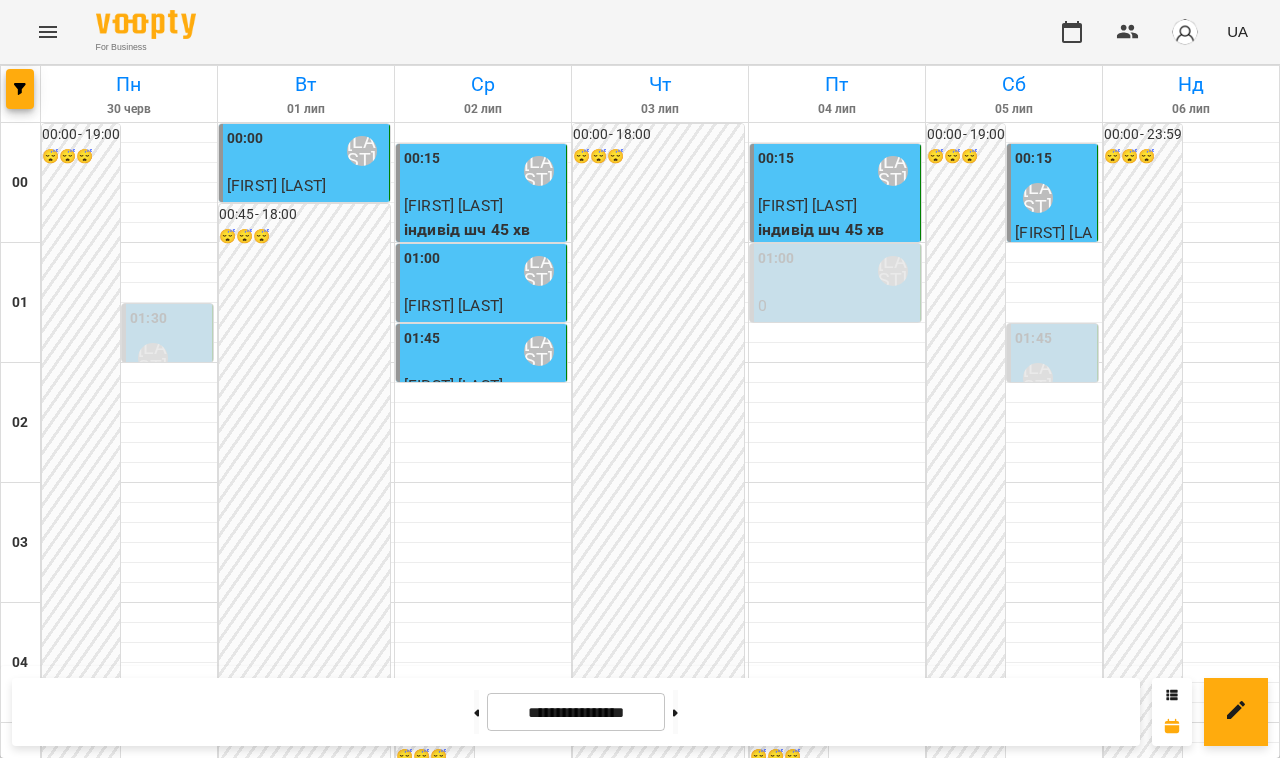 click on "01:45" at bounding box center (1033, 341) 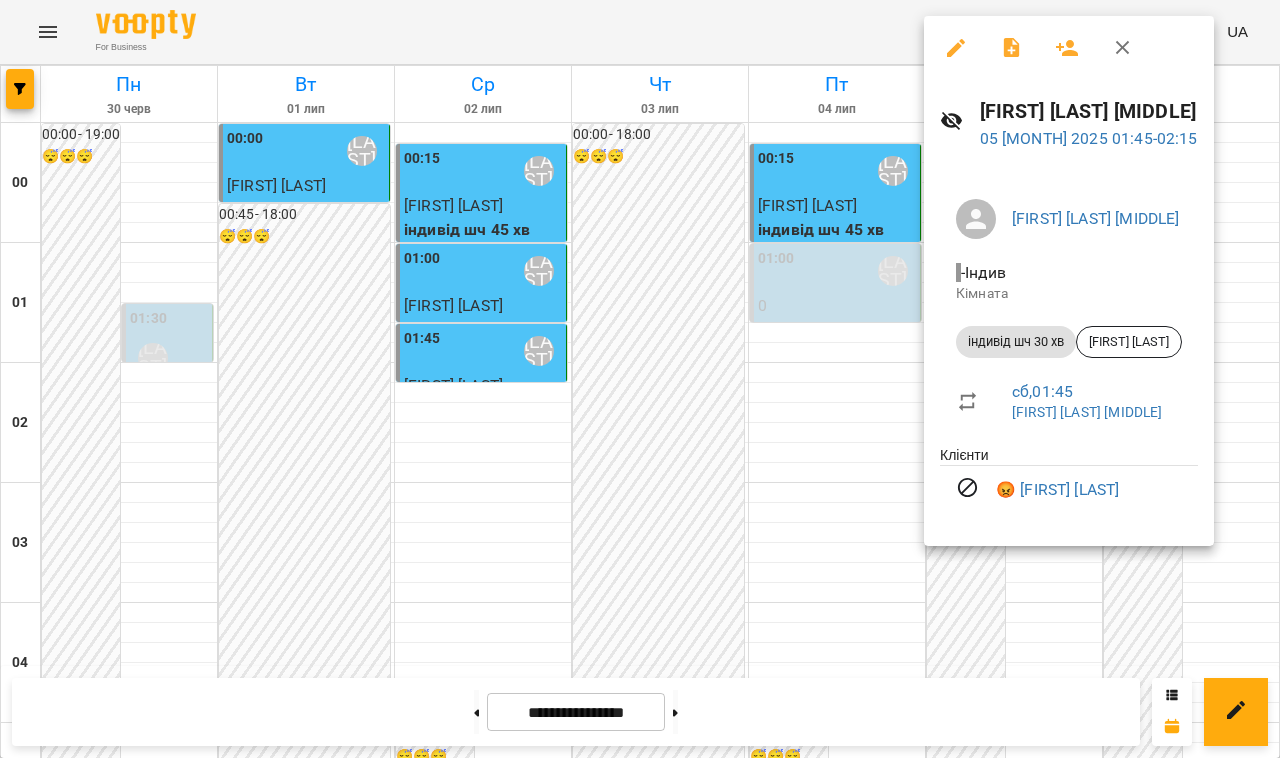 click at bounding box center [640, 379] 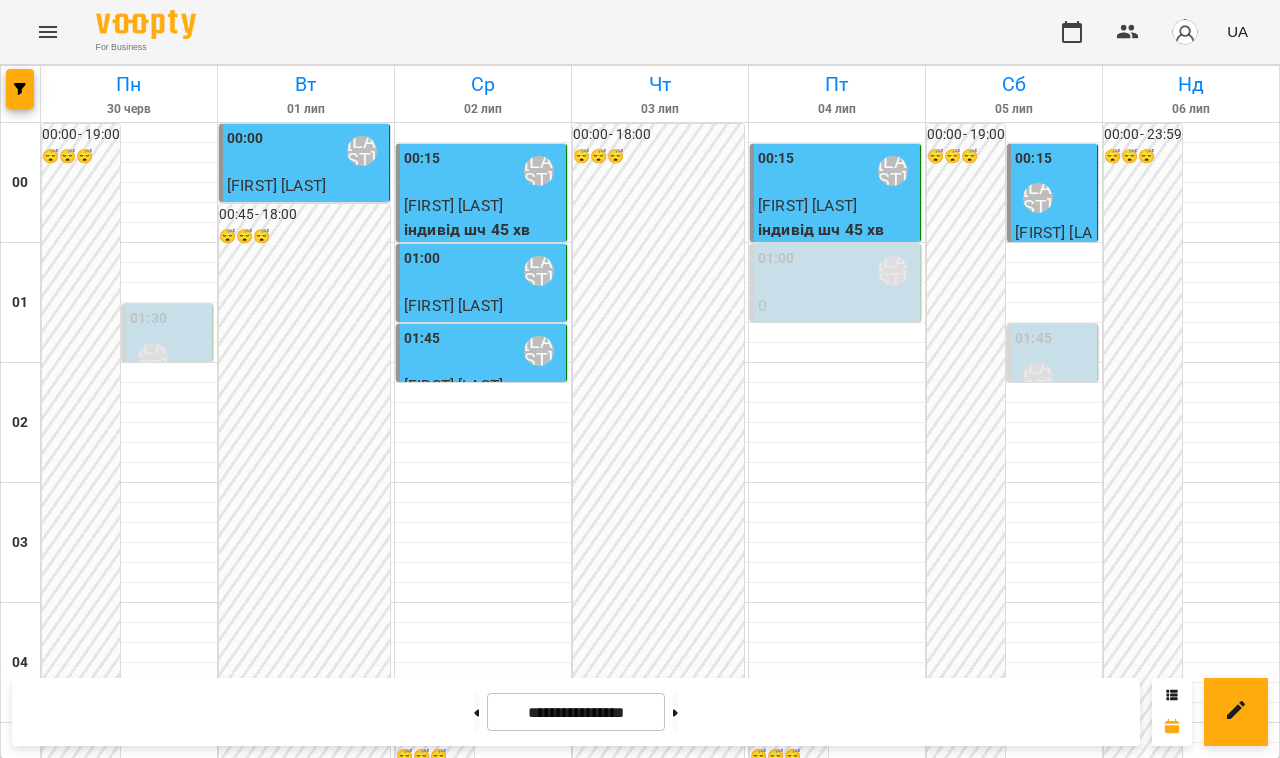 scroll, scrollTop: 2335, scrollLeft: 0, axis: vertical 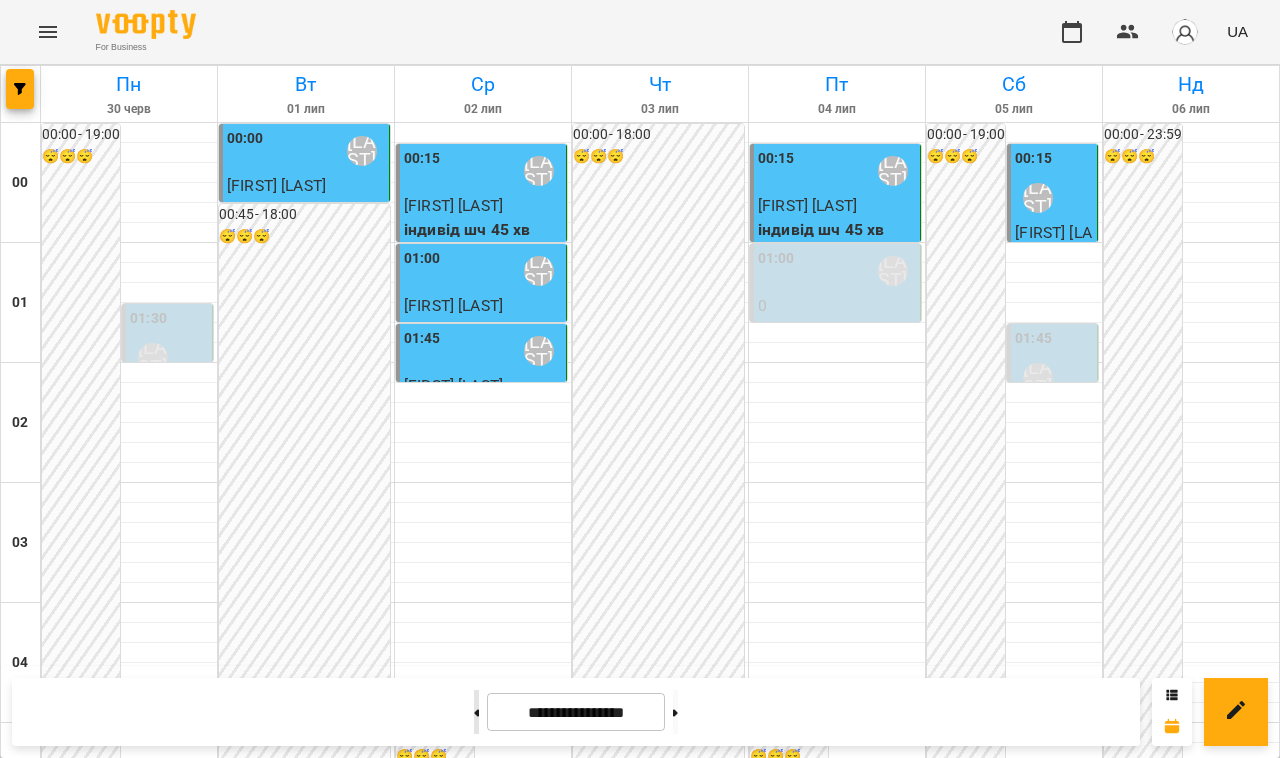 click at bounding box center [476, 712] 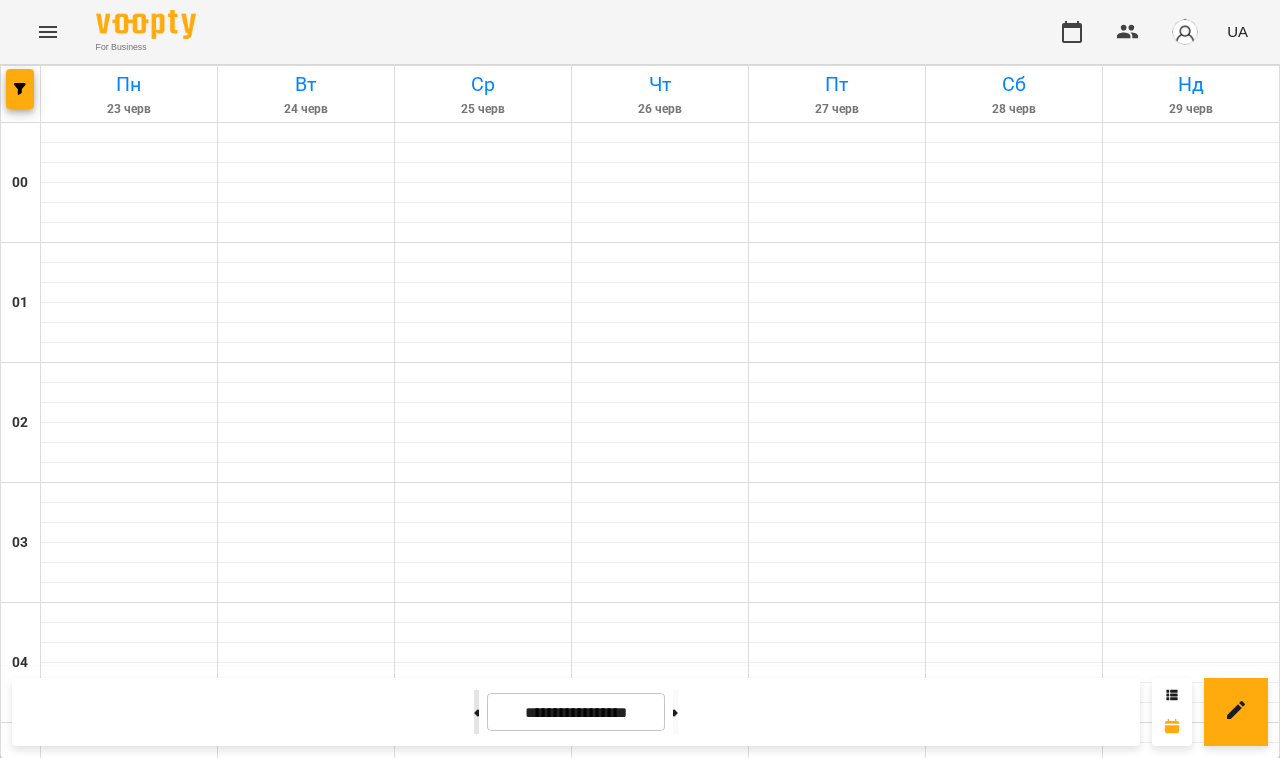 click at bounding box center (476, 712) 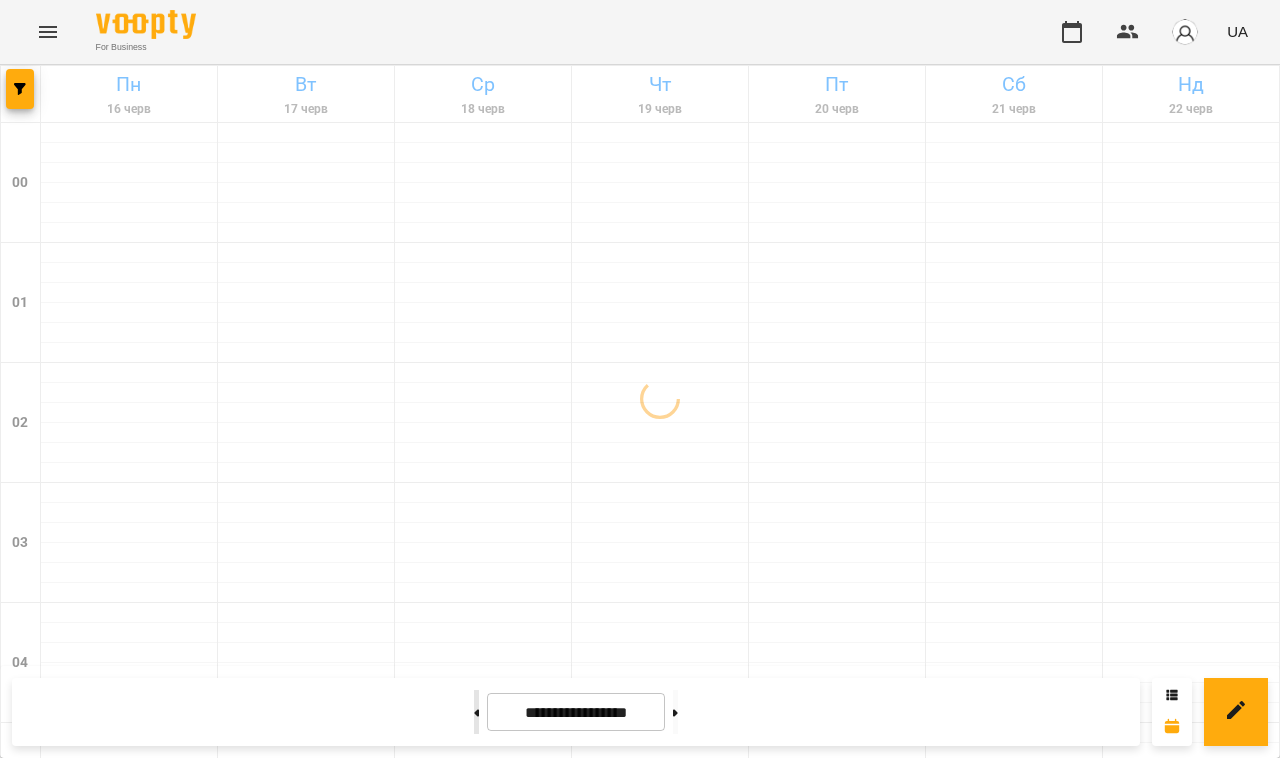 click at bounding box center [476, 712] 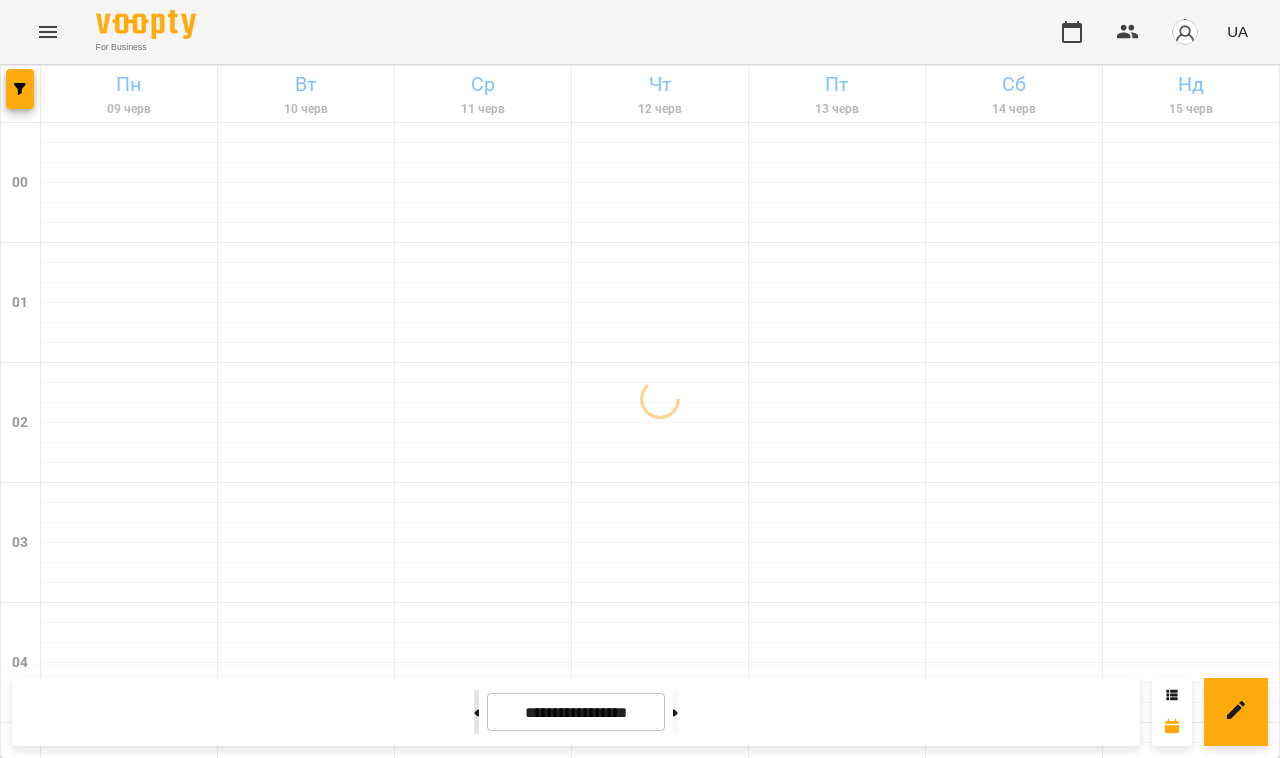 click 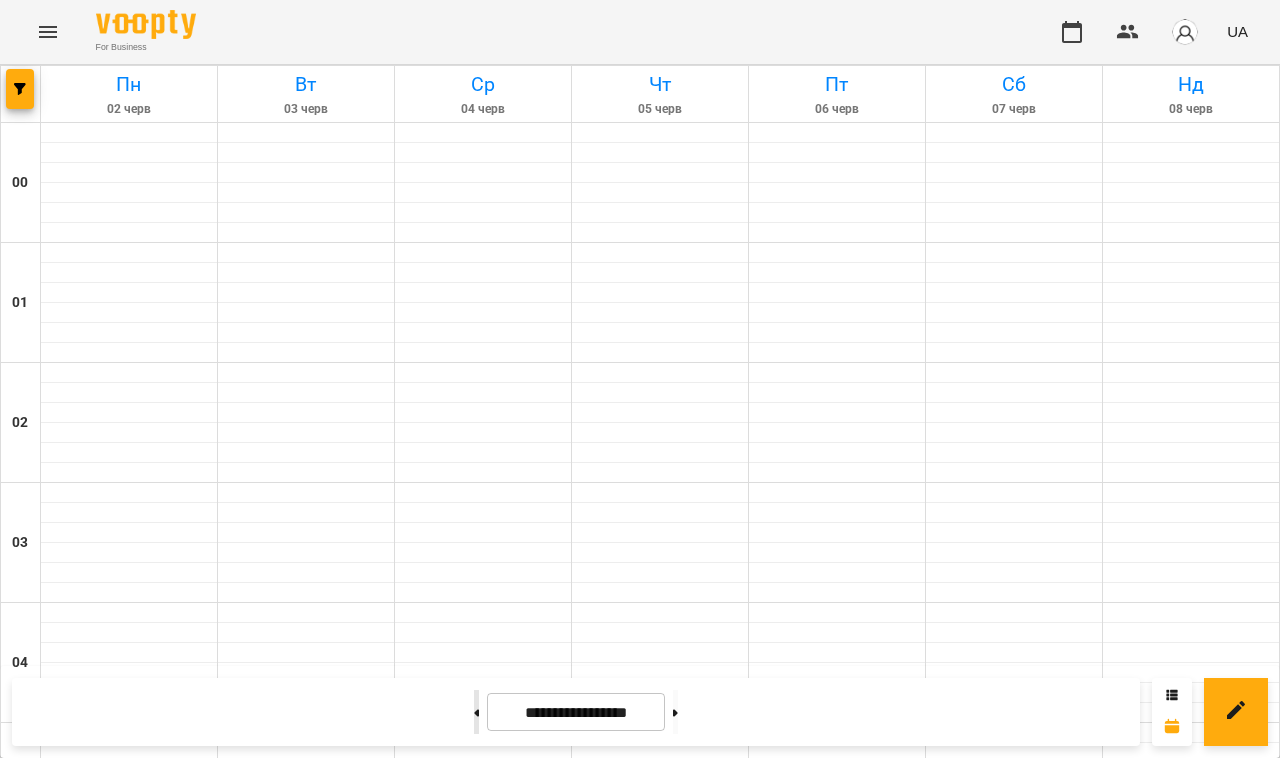 type on "**********" 